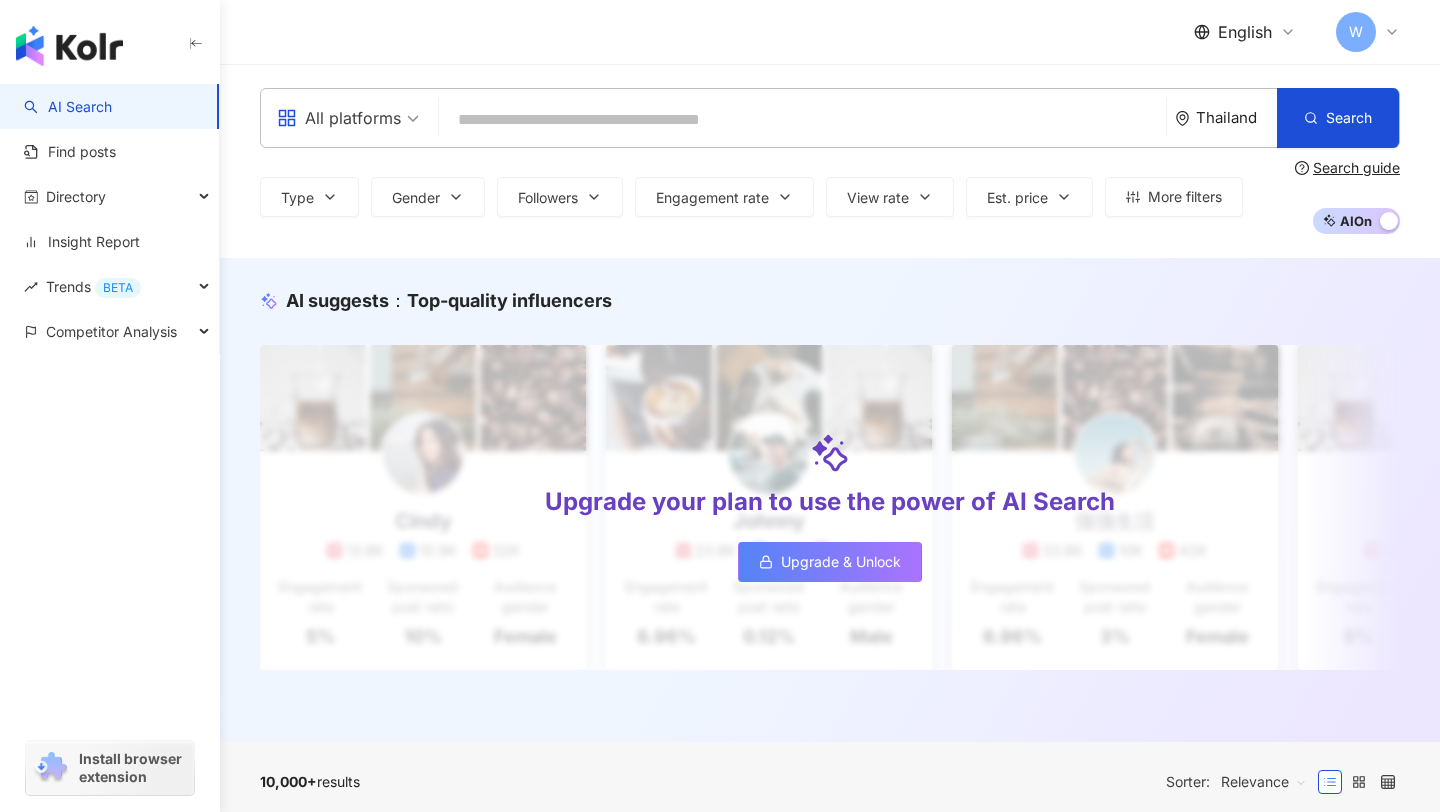 scroll, scrollTop: 0, scrollLeft: 0, axis: both 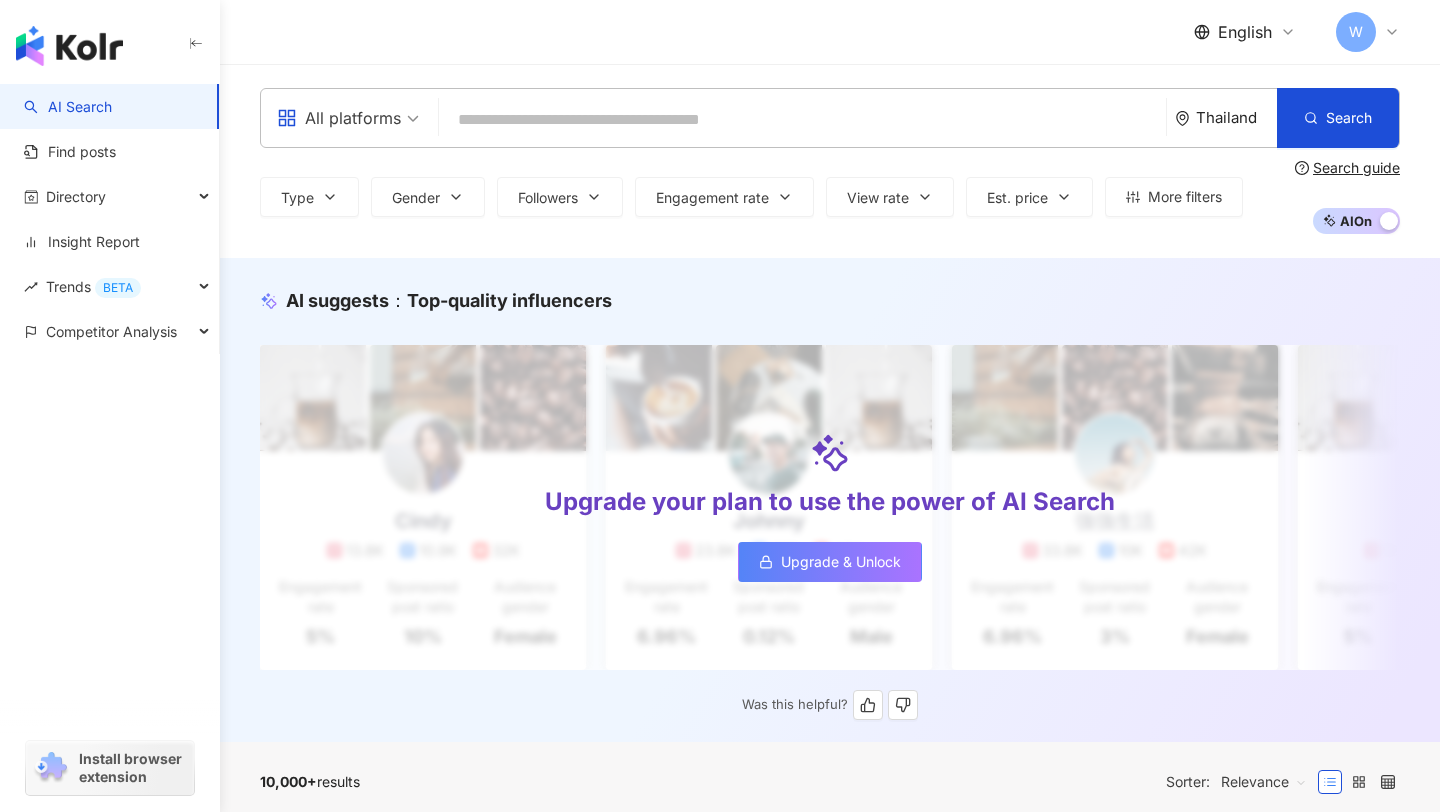click on "Upgrade & Unlock" at bounding box center (841, 562) 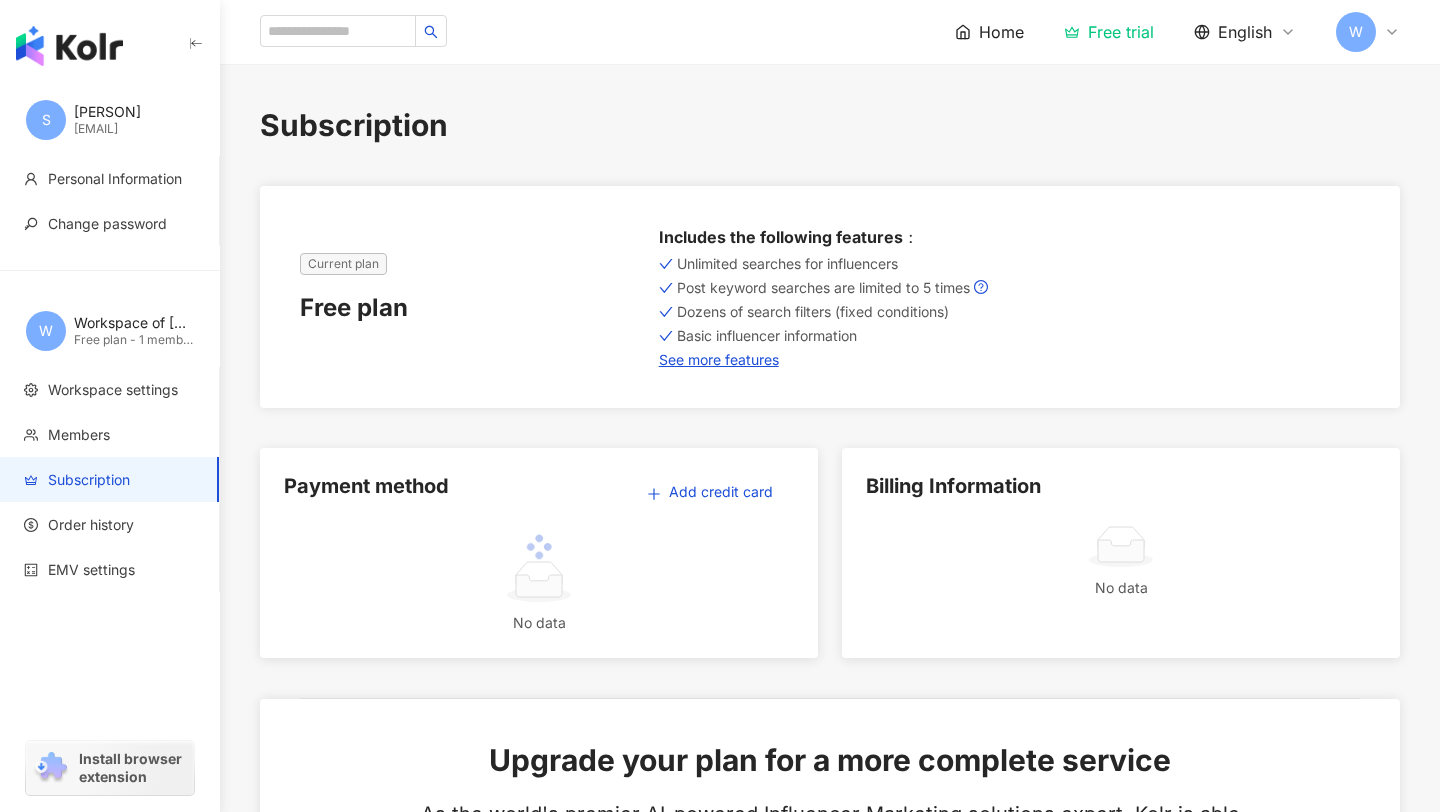 scroll, scrollTop: 0, scrollLeft: 0, axis: both 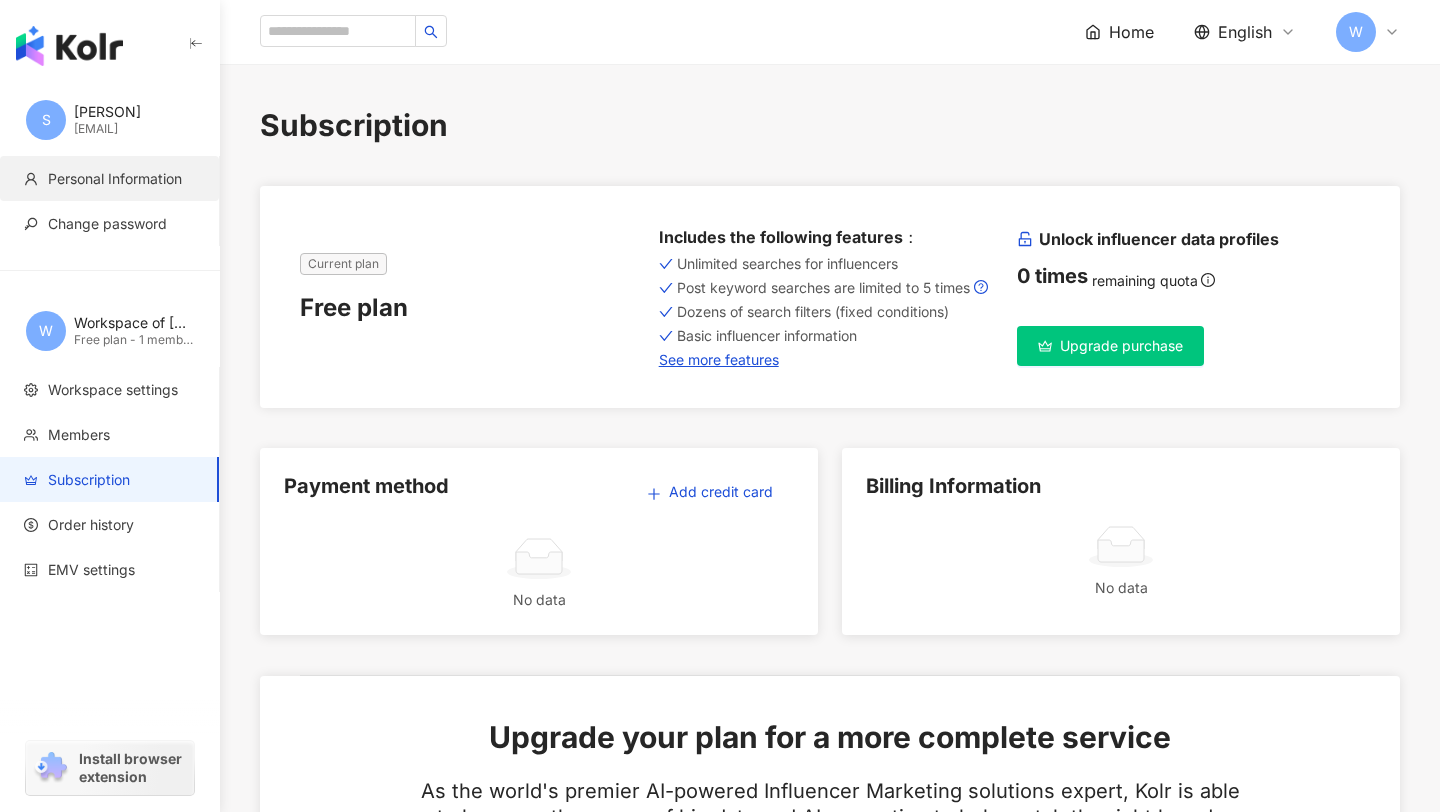 click on "Personal Information" at bounding box center [115, 179] 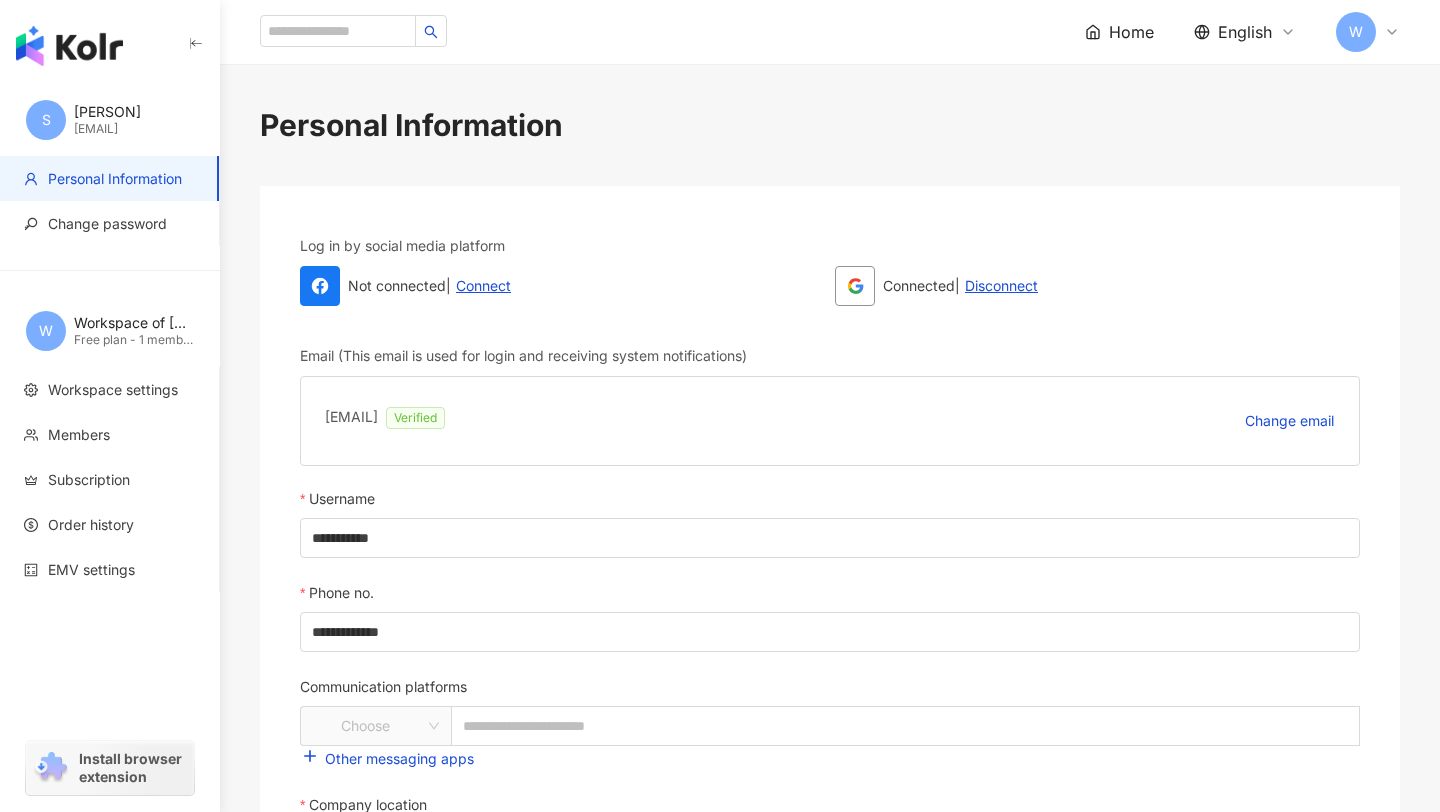 click on "shuanamonnn" at bounding box center (134, 112) 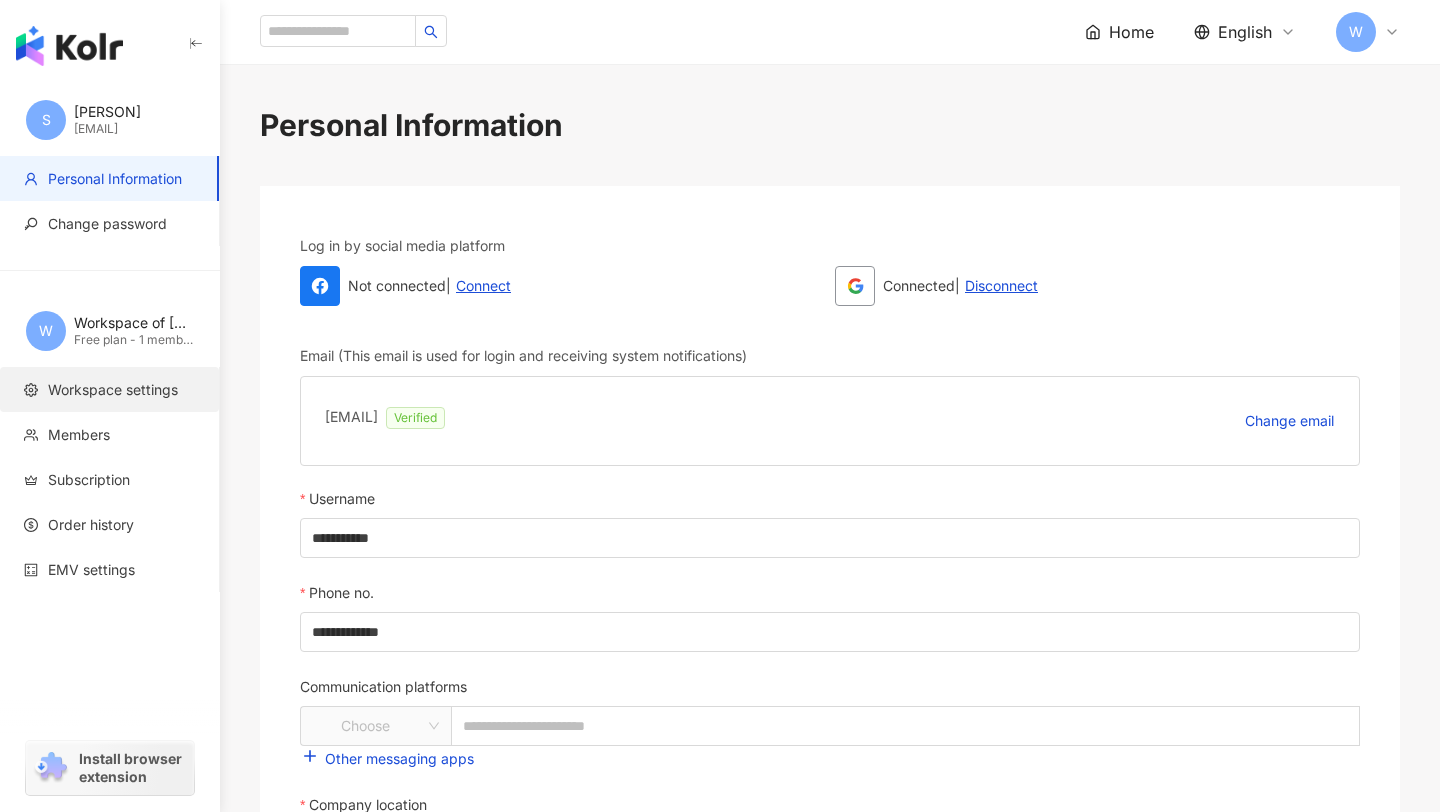 click on "Workspace settings" at bounding box center [113, 390] 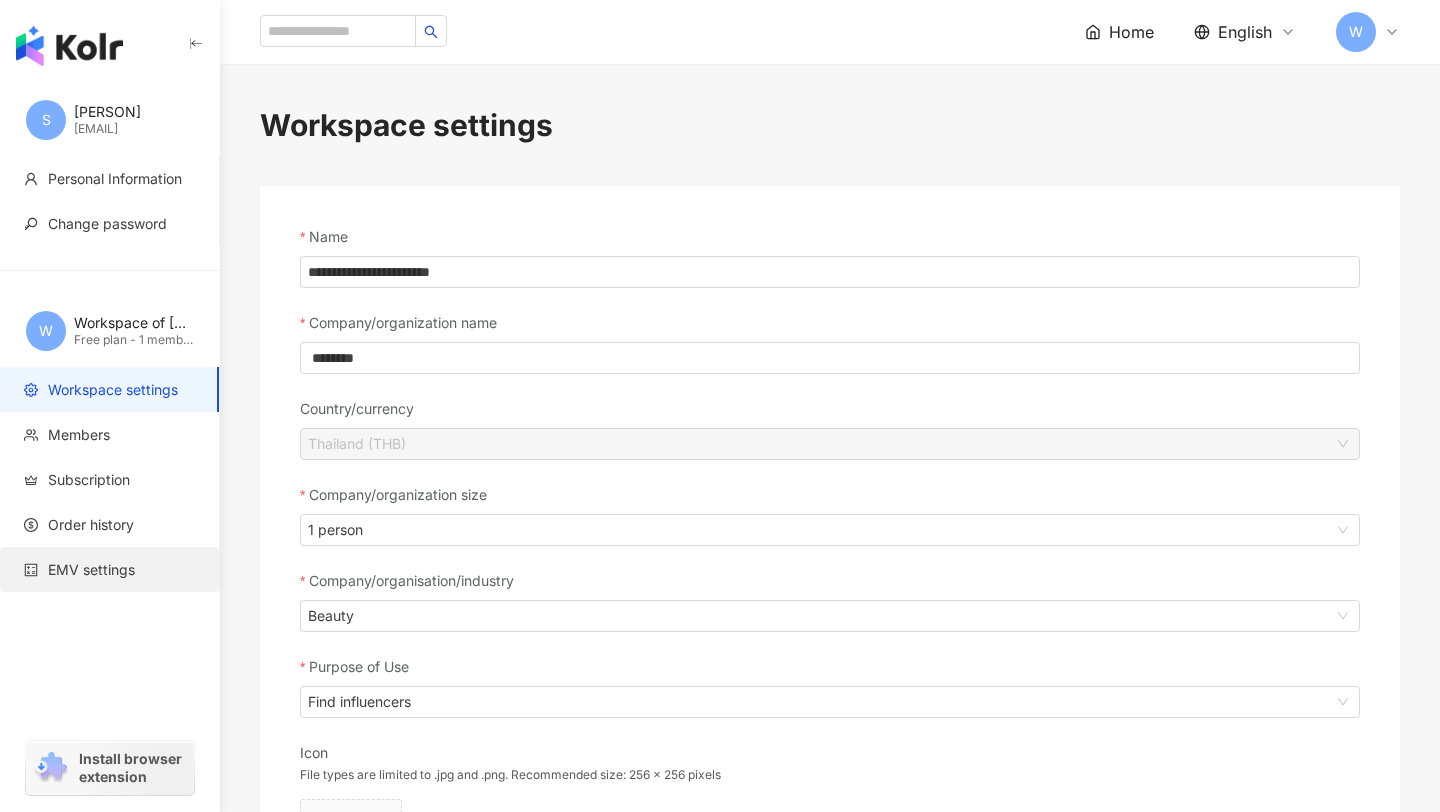 click on "EMV settings" at bounding box center (91, 570) 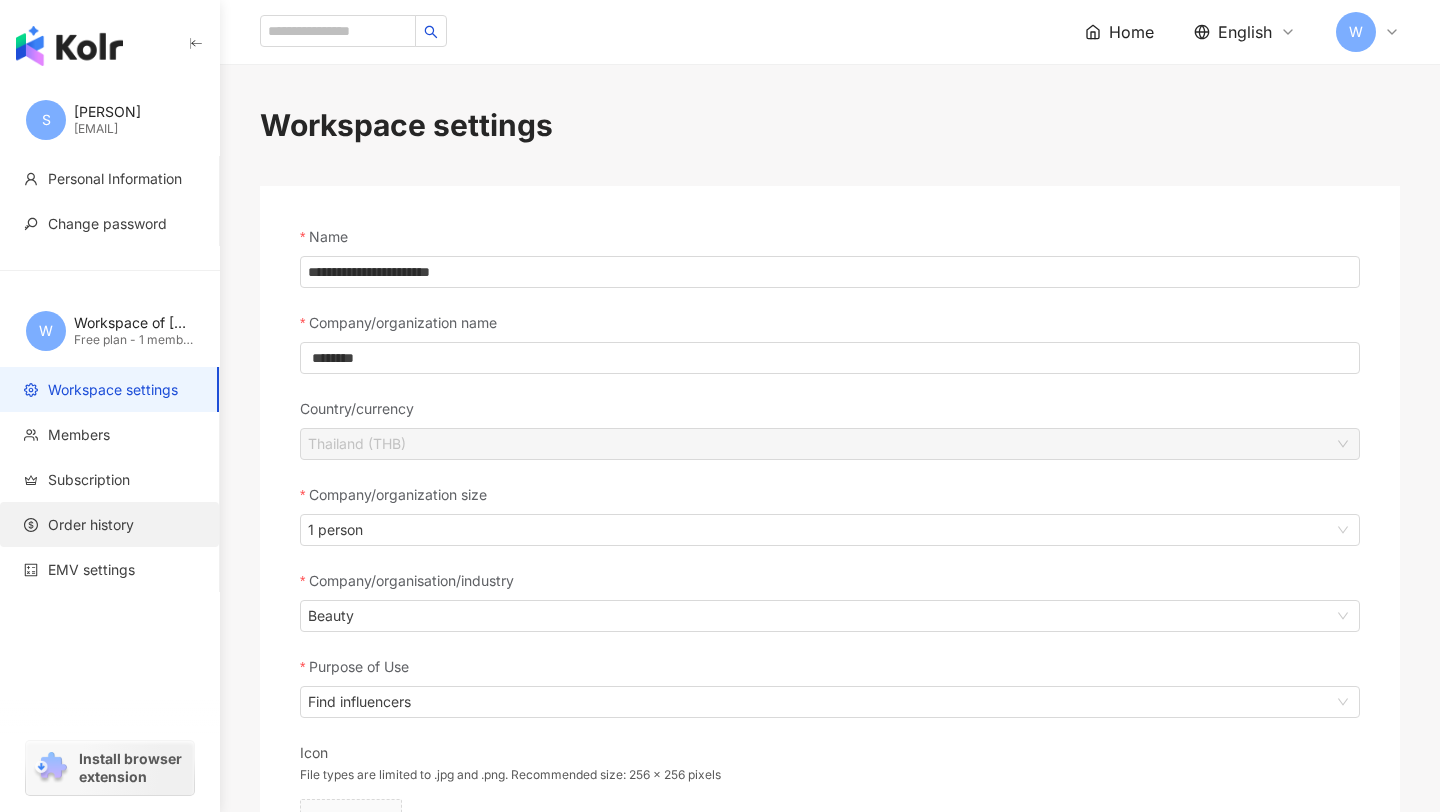 click on "Order history" at bounding box center (91, 525) 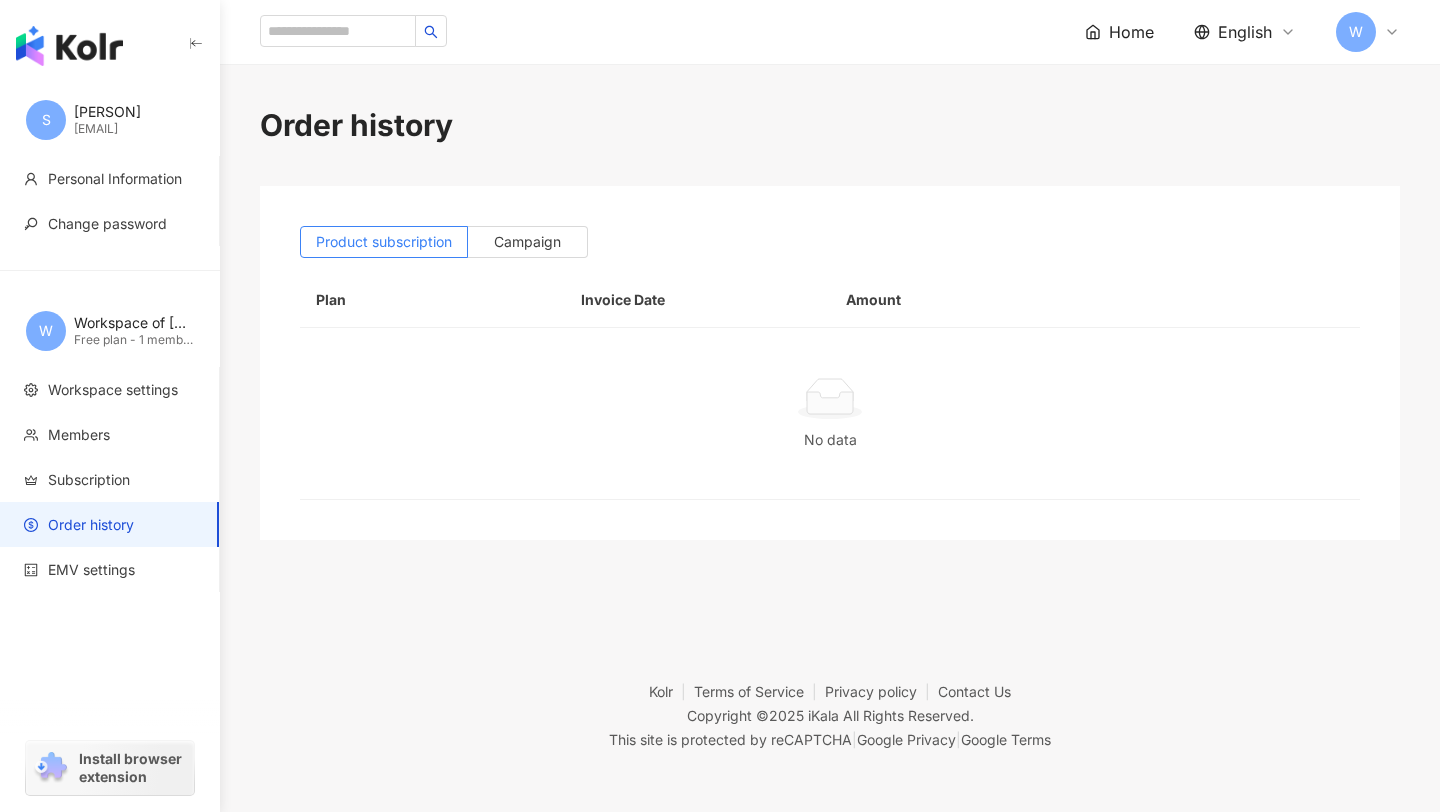 click at bounding box center [69, 46] 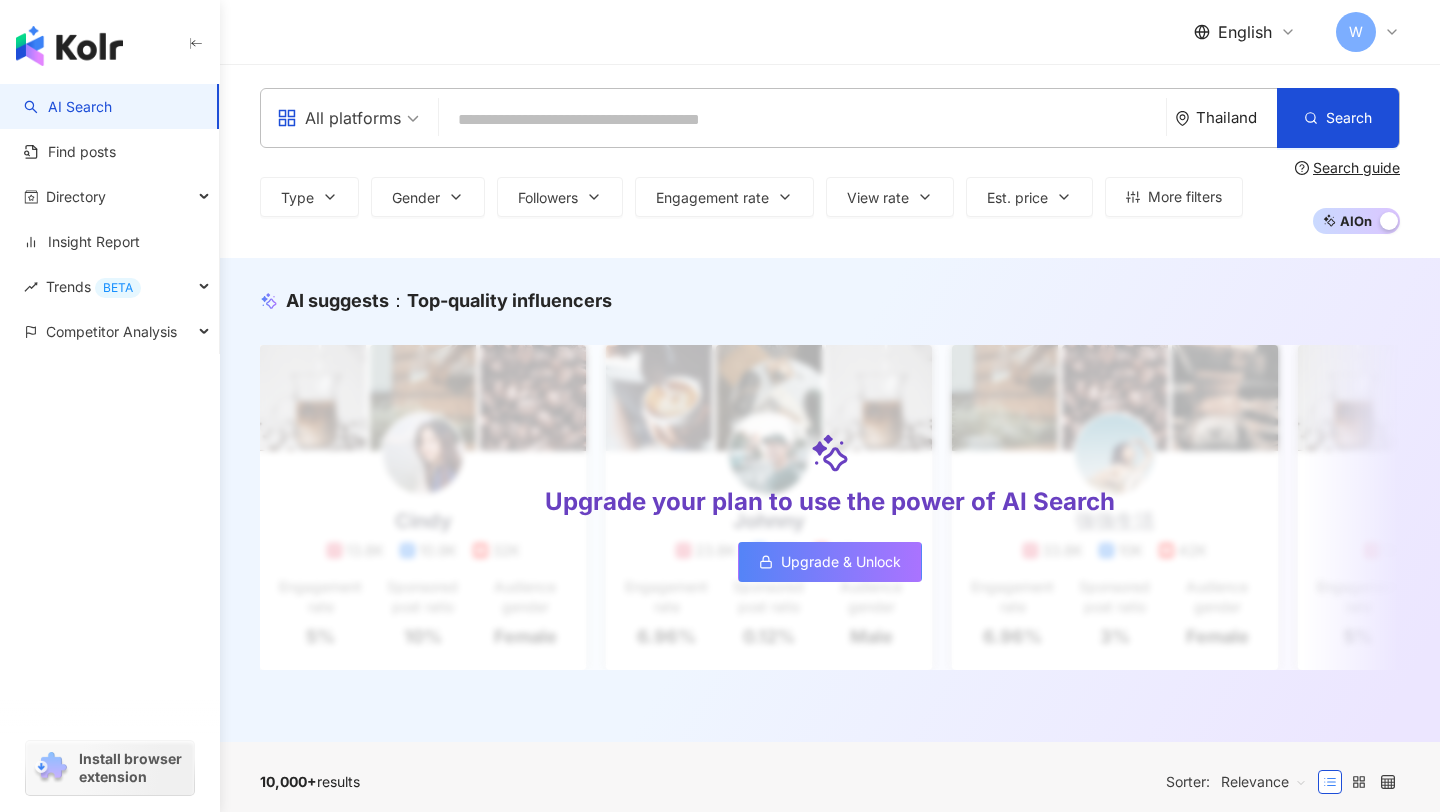 click at bounding box center (802, 120) 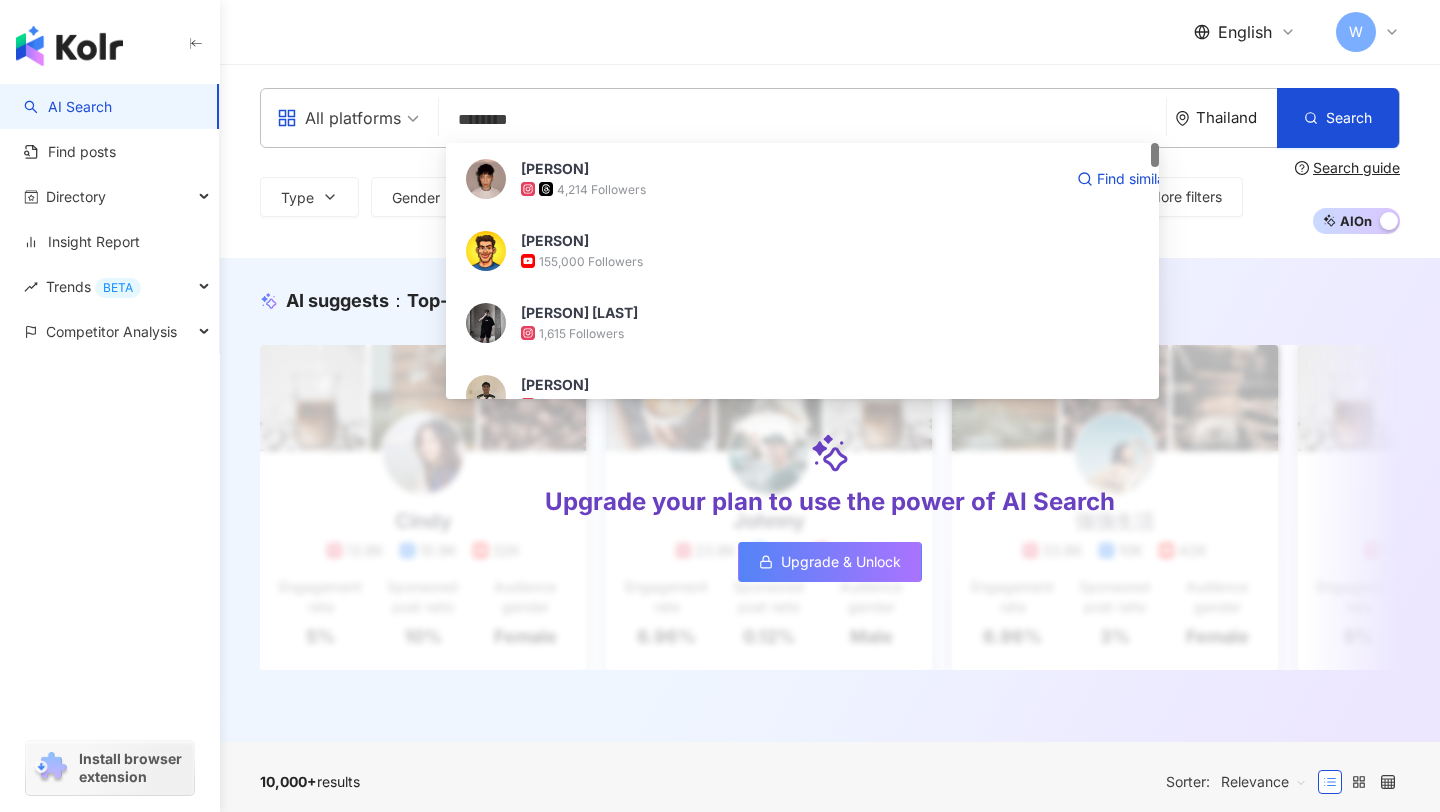 type on "*********" 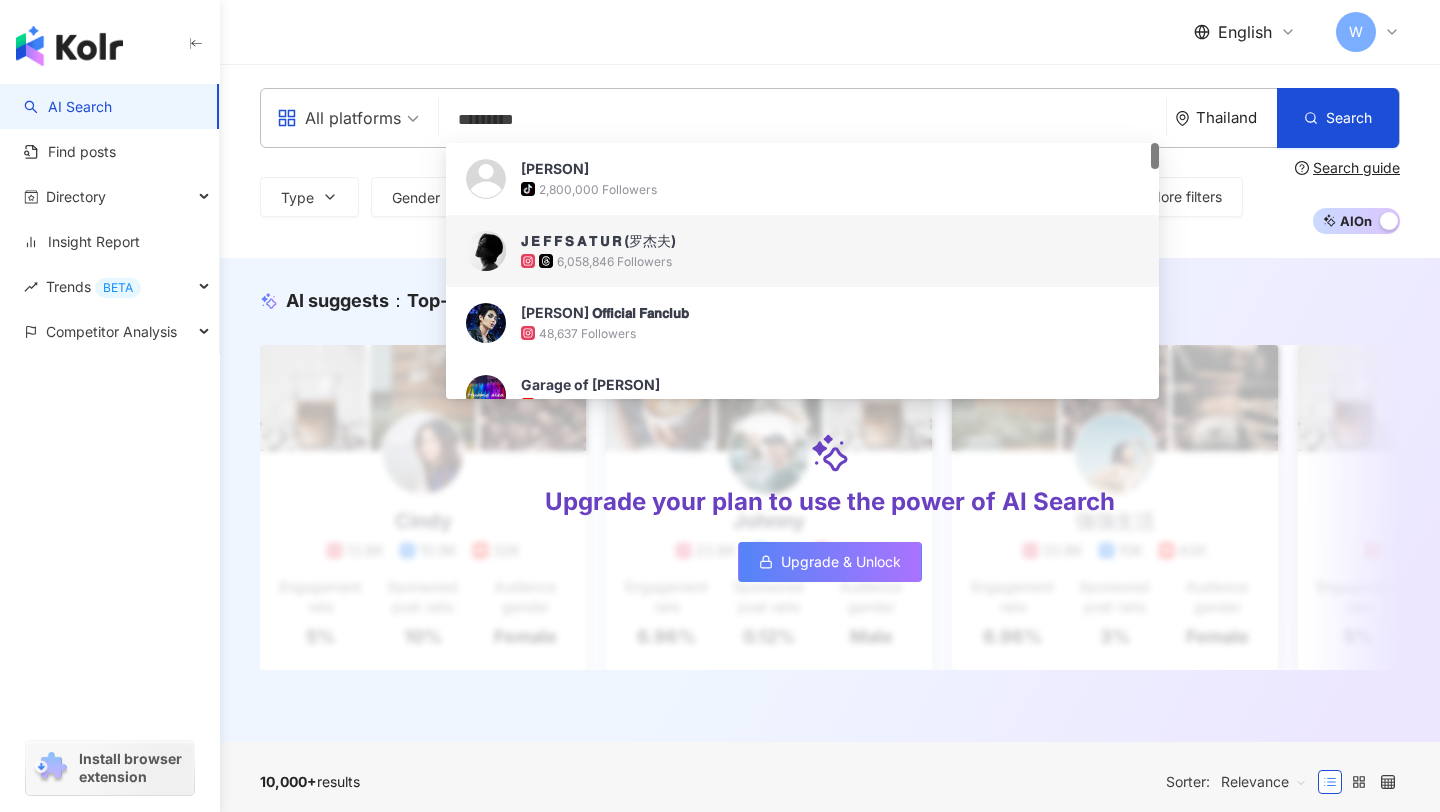 click on "6,058,846   Followers" at bounding box center (830, 261) 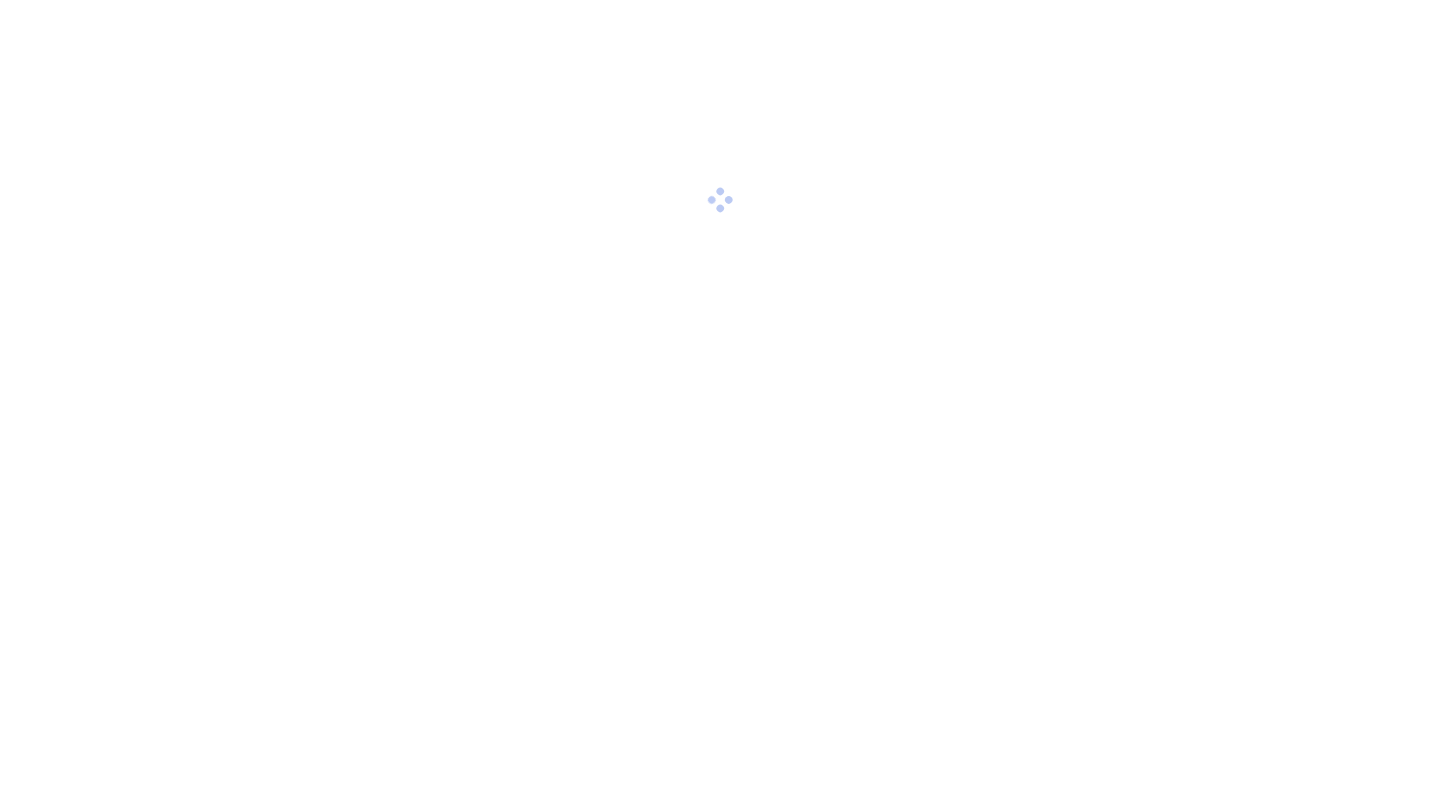 scroll, scrollTop: 0, scrollLeft: 0, axis: both 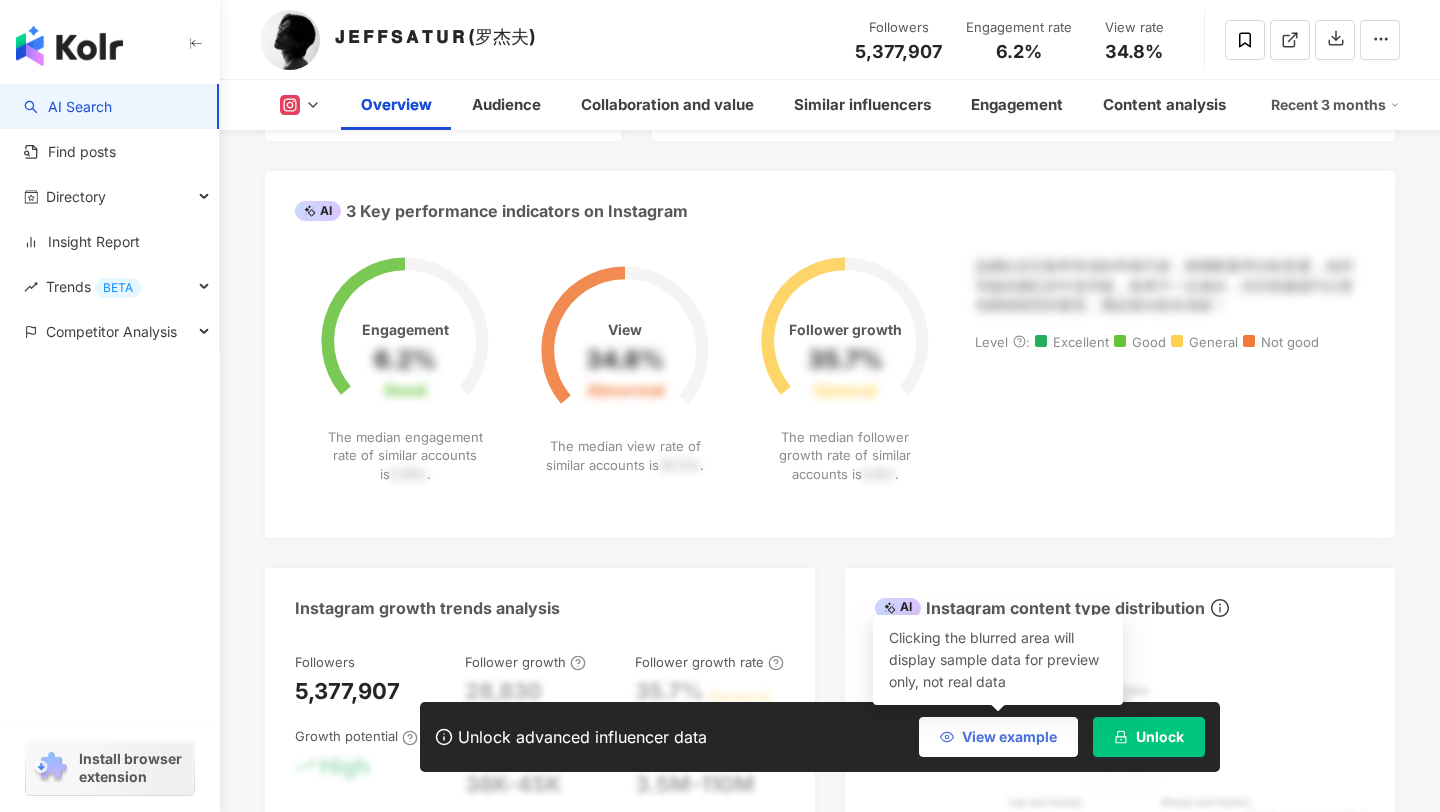 click on "View example" at bounding box center [1009, 737] 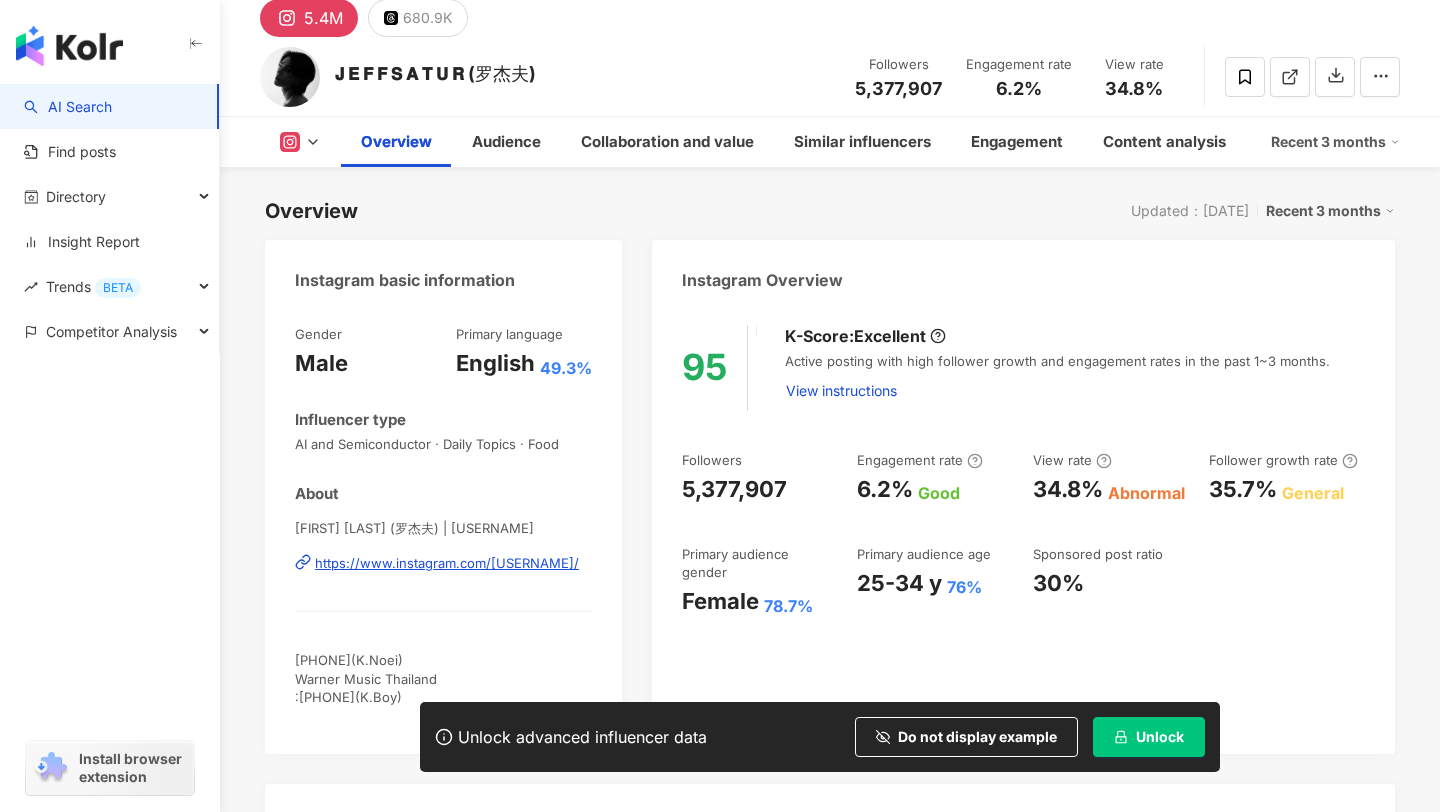 scroll, scrollTop: 92, scrollLeft: 0, axis: vertical 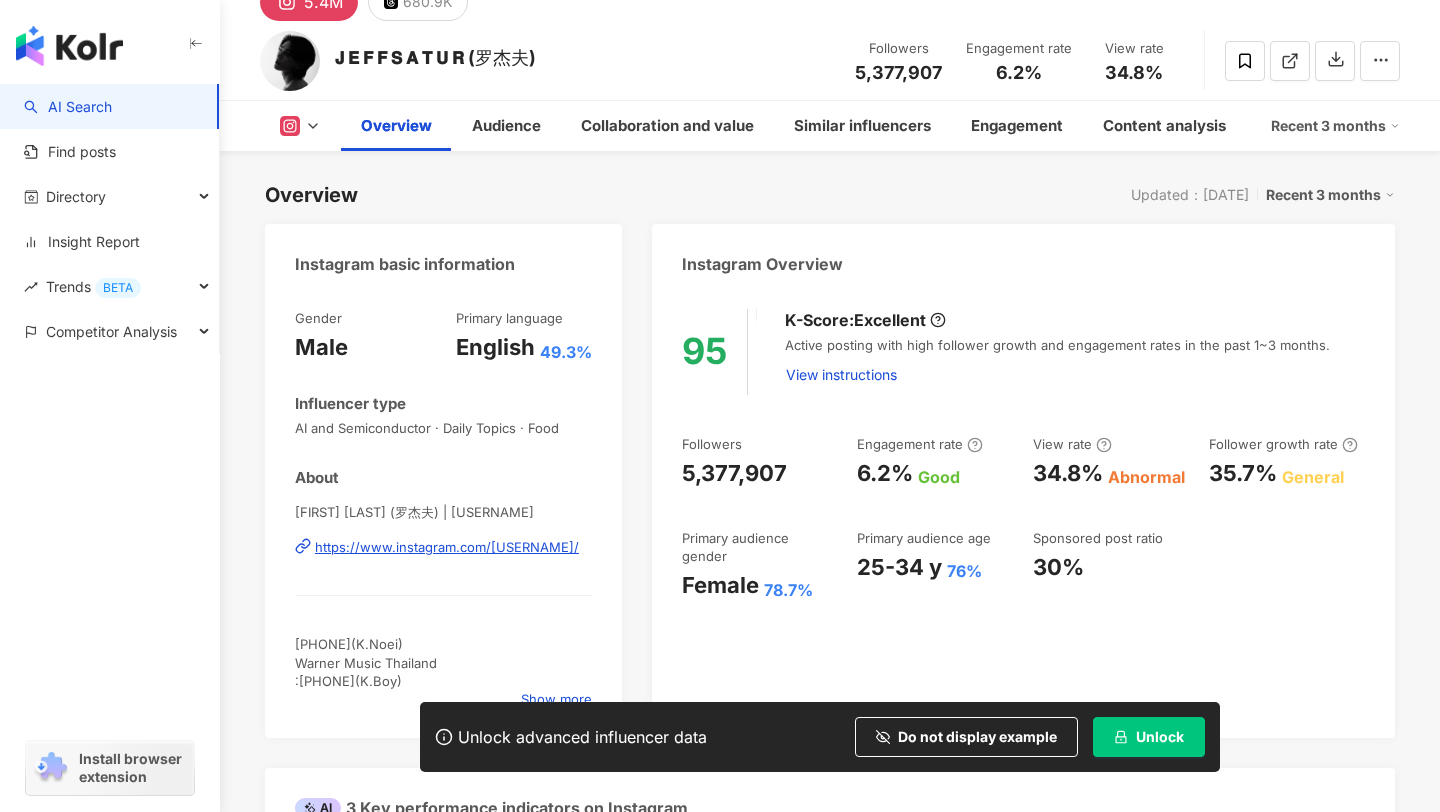 click on "Recent 3 months" at bounding box center (1330, 195) 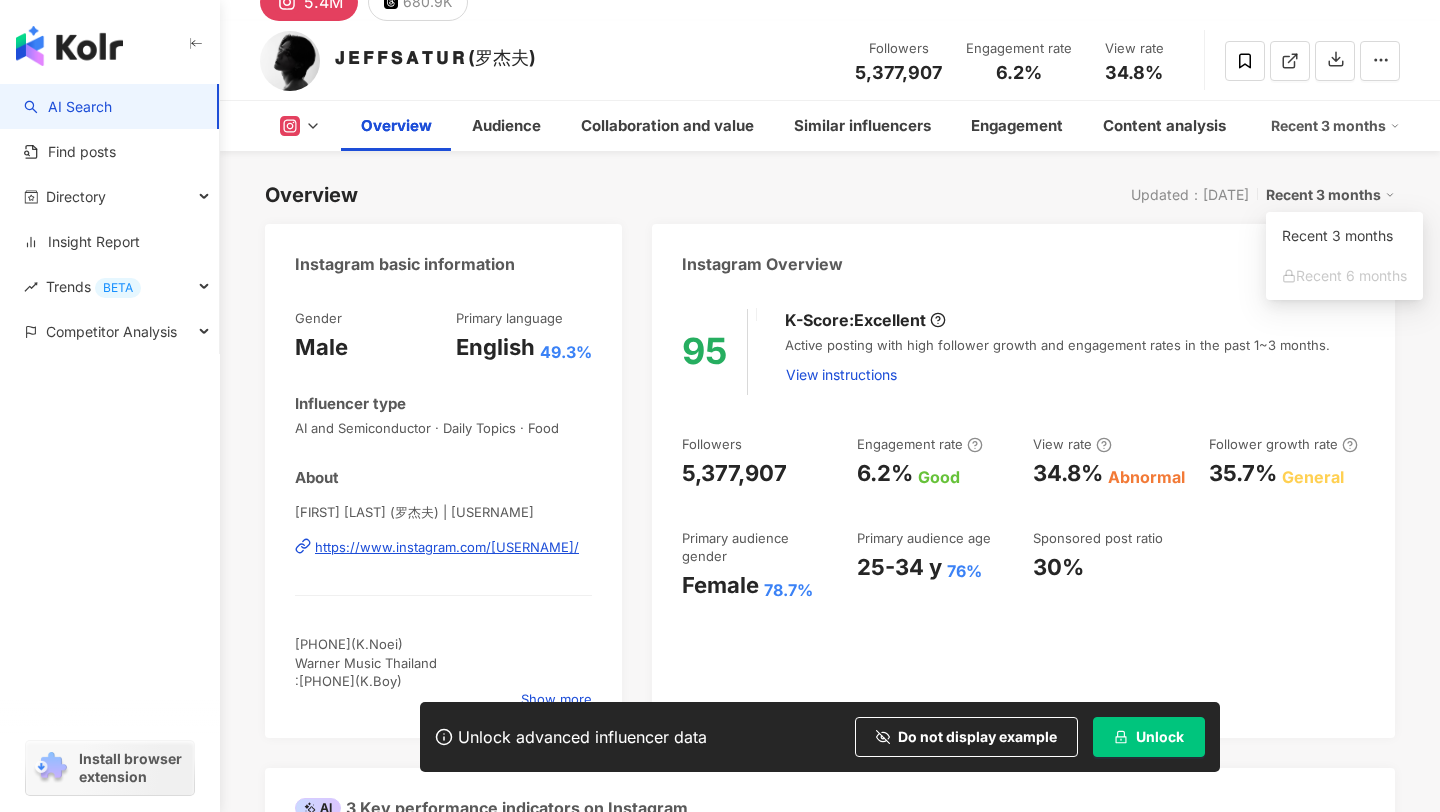 click on "Instagram Overview" at bounding box center (1023, 256) 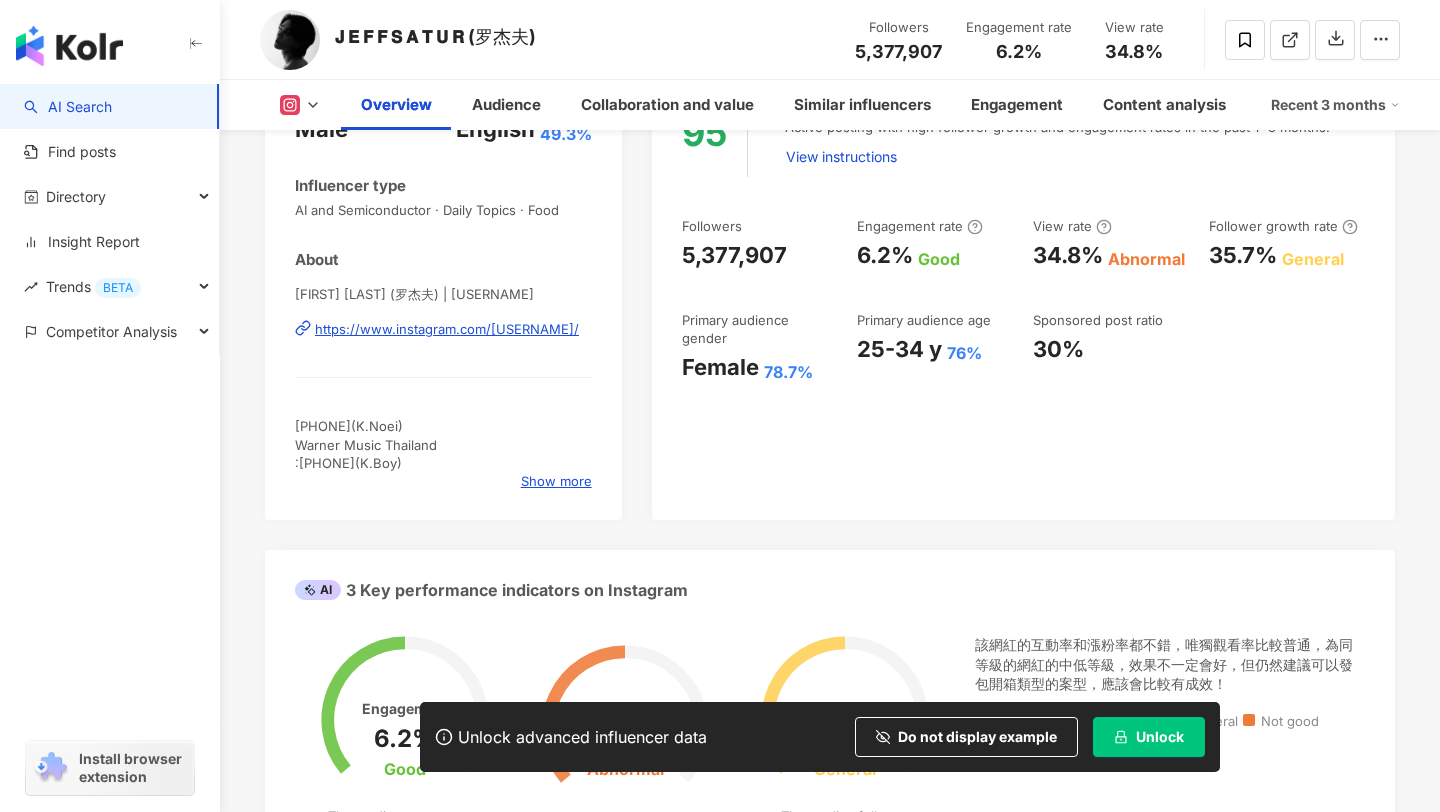 scroll, scrollTop: 312, scrollLeft: 0, axis: vertical 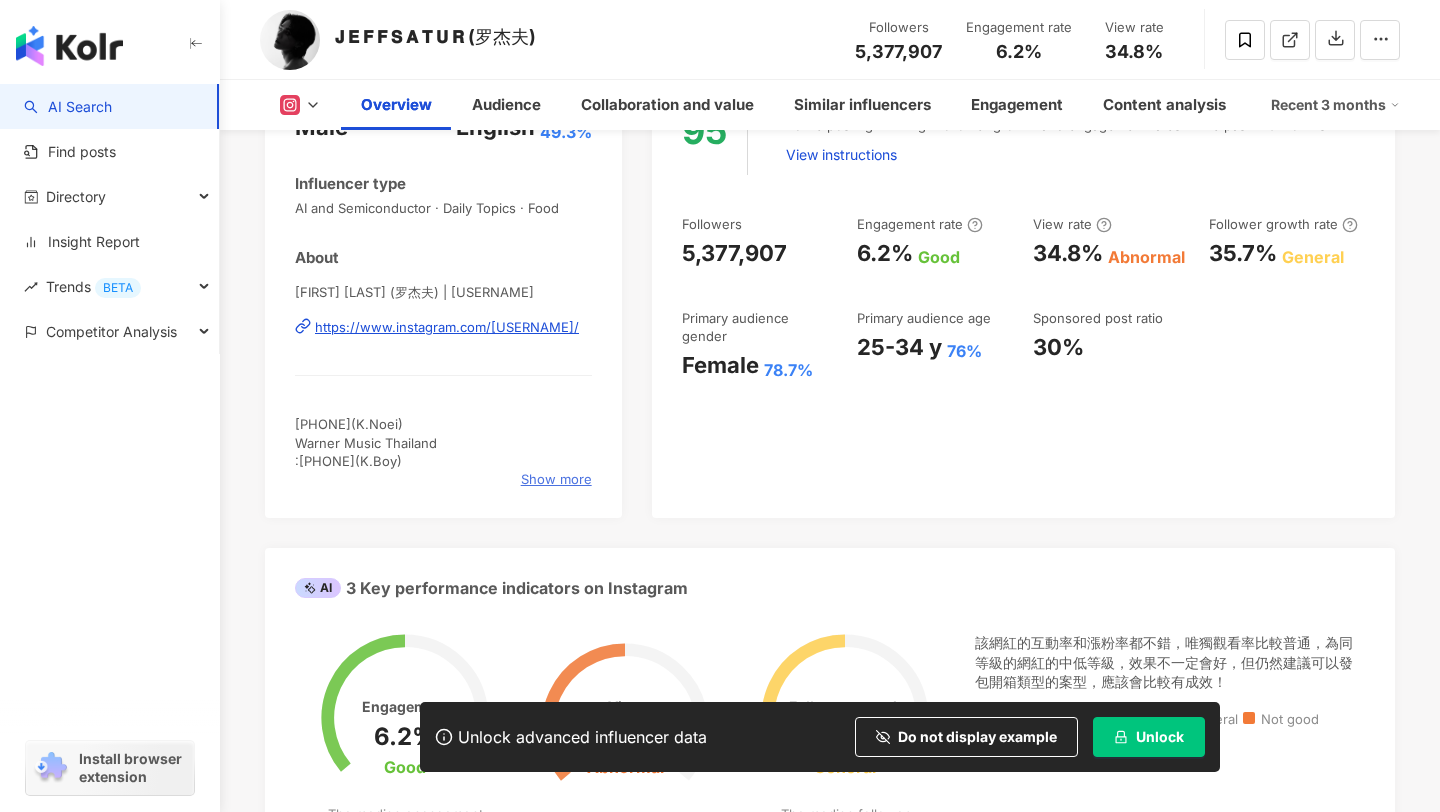 click on "Show more" at bounding box center (556, 479) 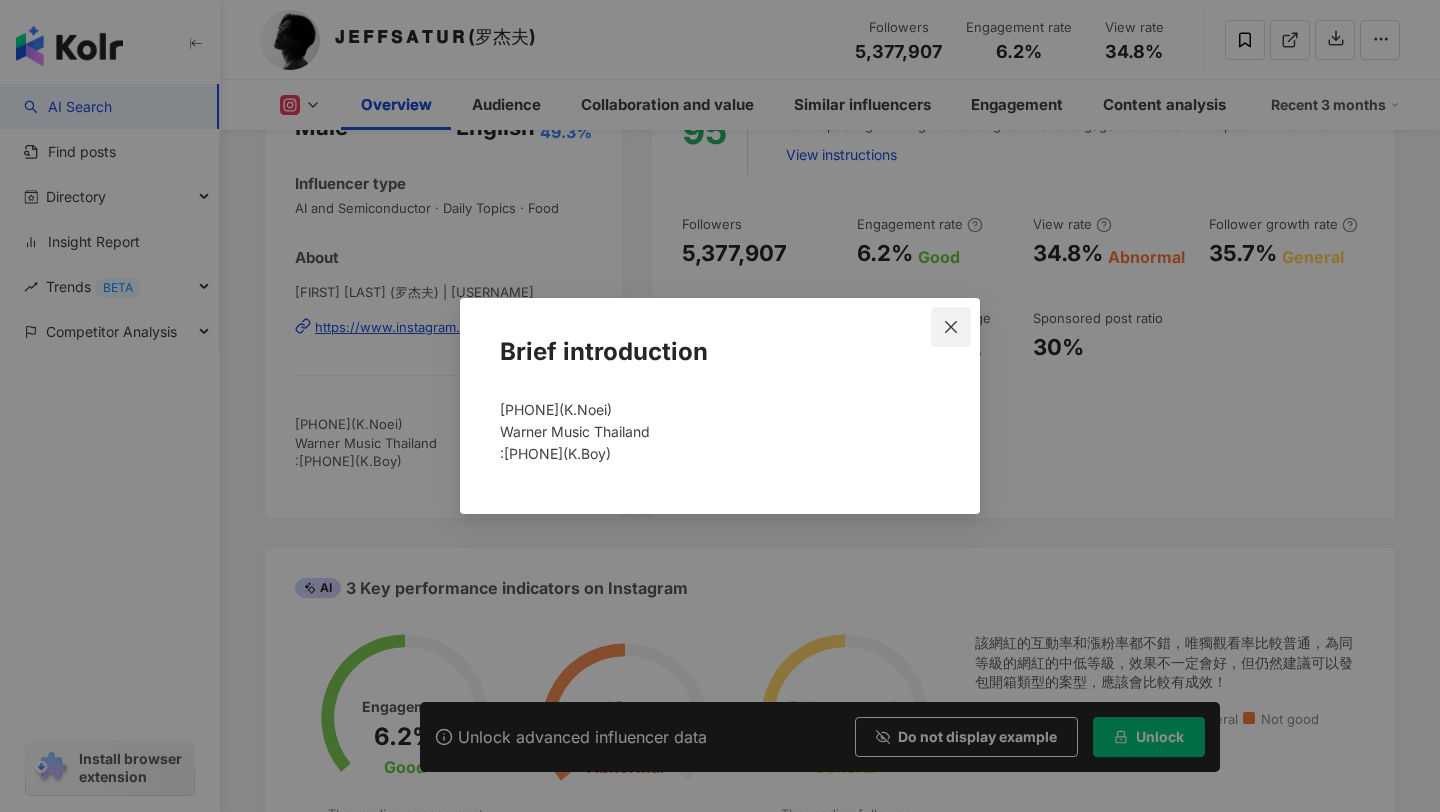 click at bounding box center [951, 327] 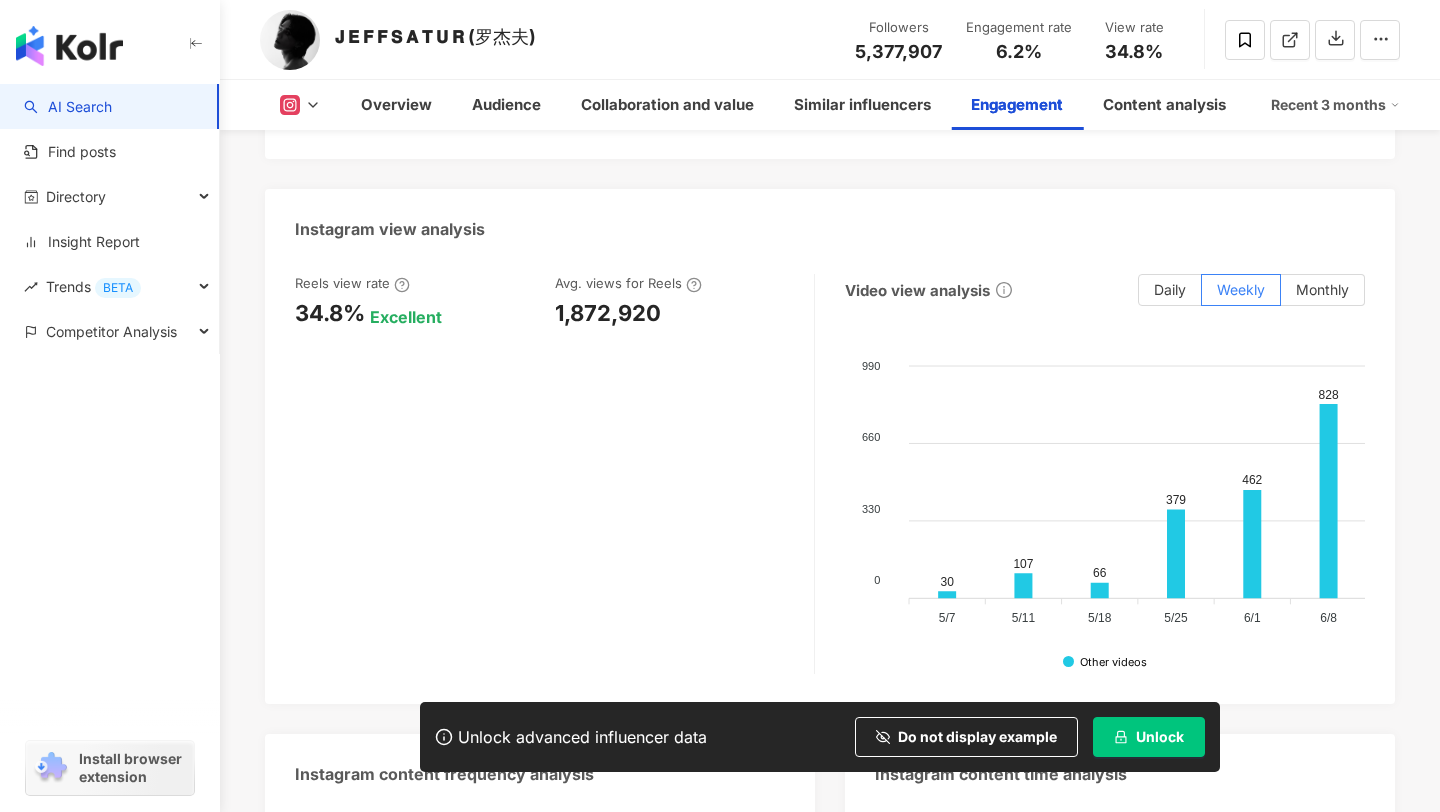 scroll, scrollTop: 4654, scrollLeft: 0, axis: vertical 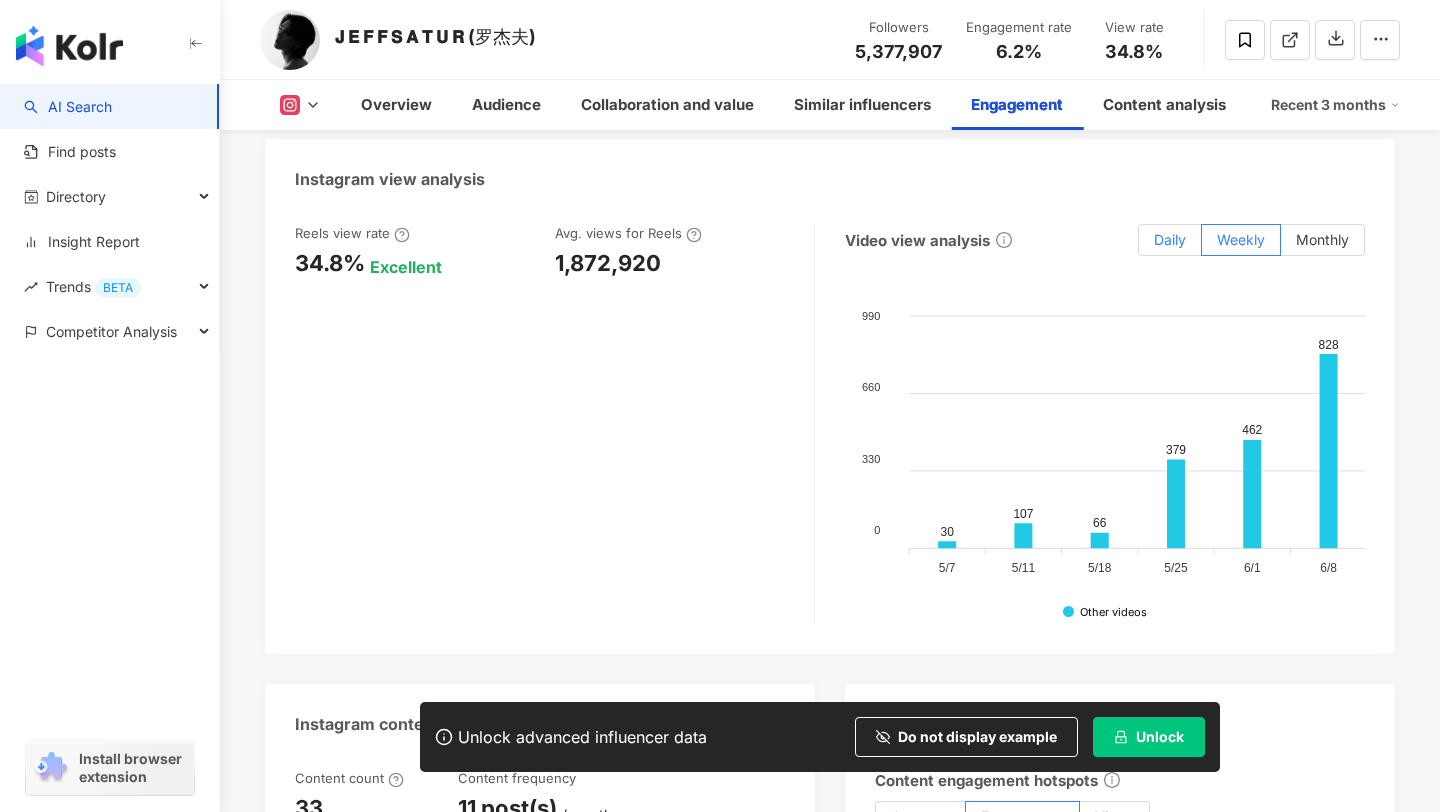 click on "Daily" at bounding box center [1170, 240] 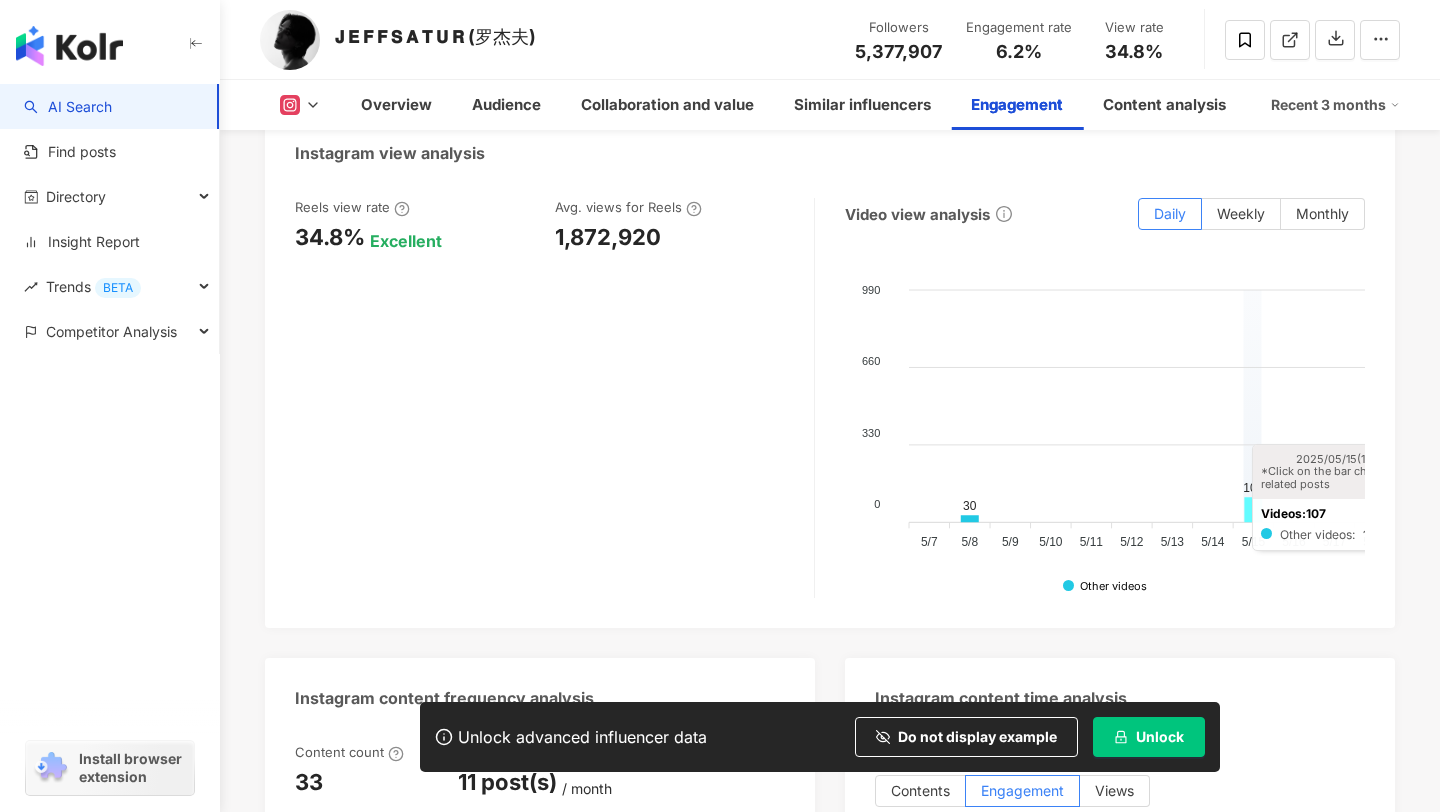 scroll, scrollTop: 4678, scrollLeft: 0, axis: vertical 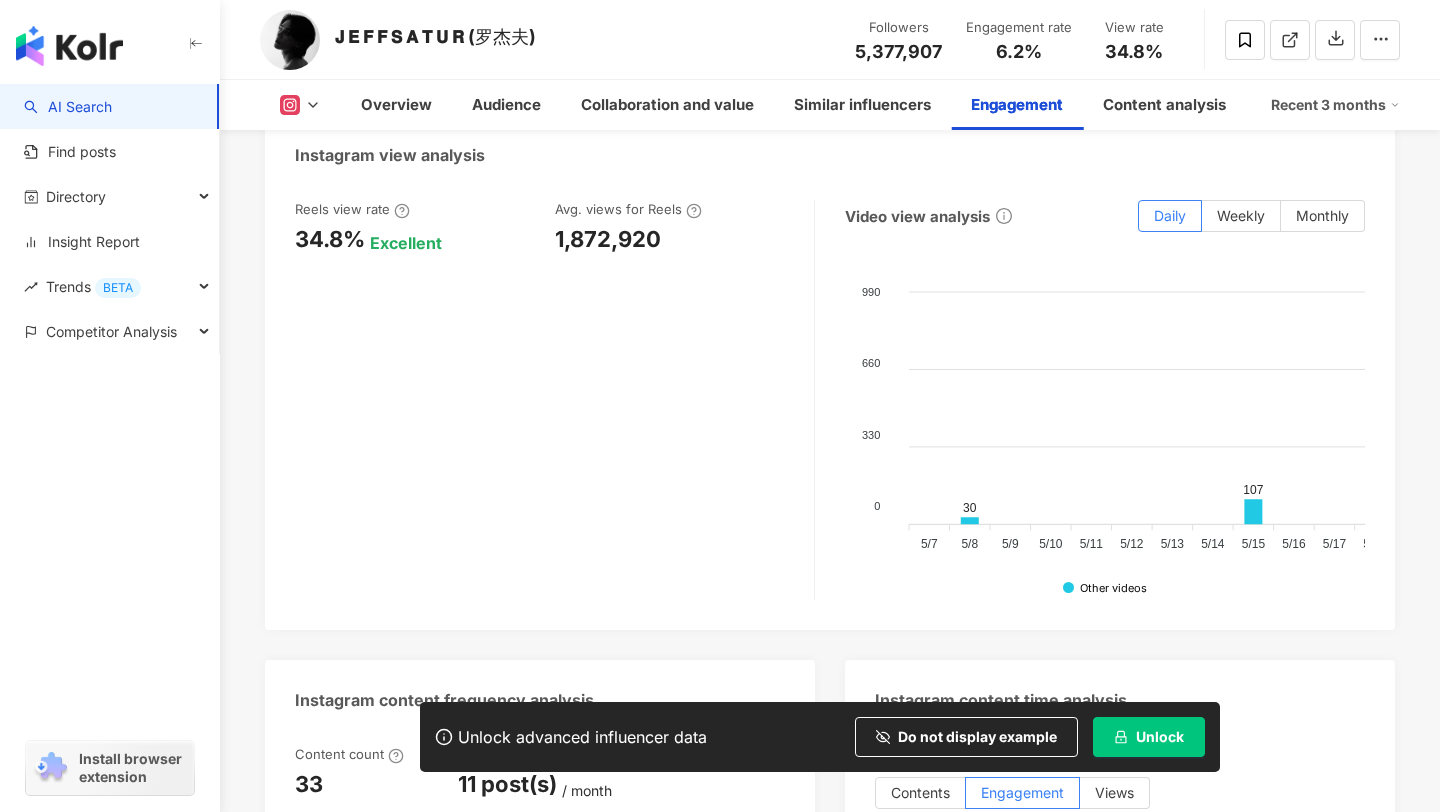 click 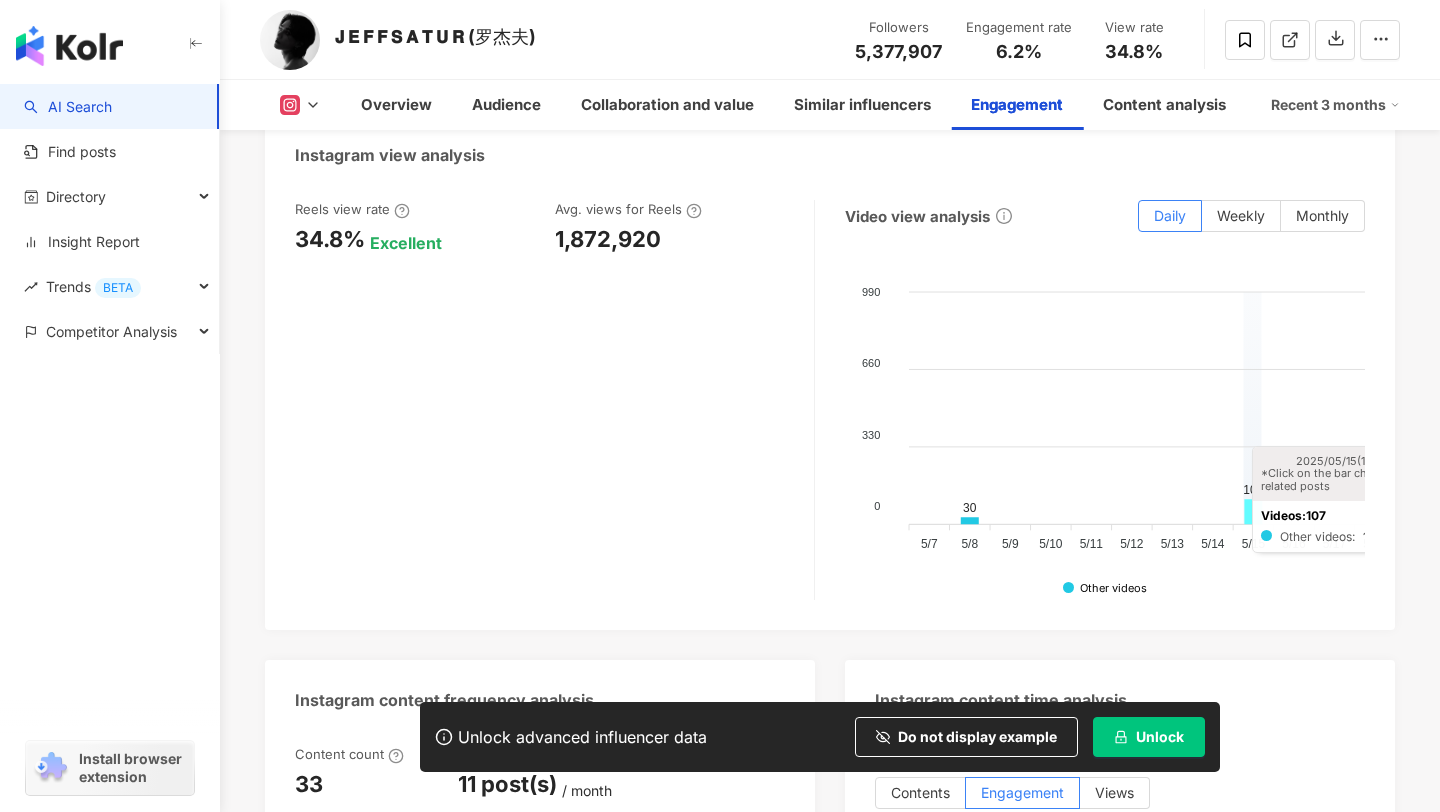 click 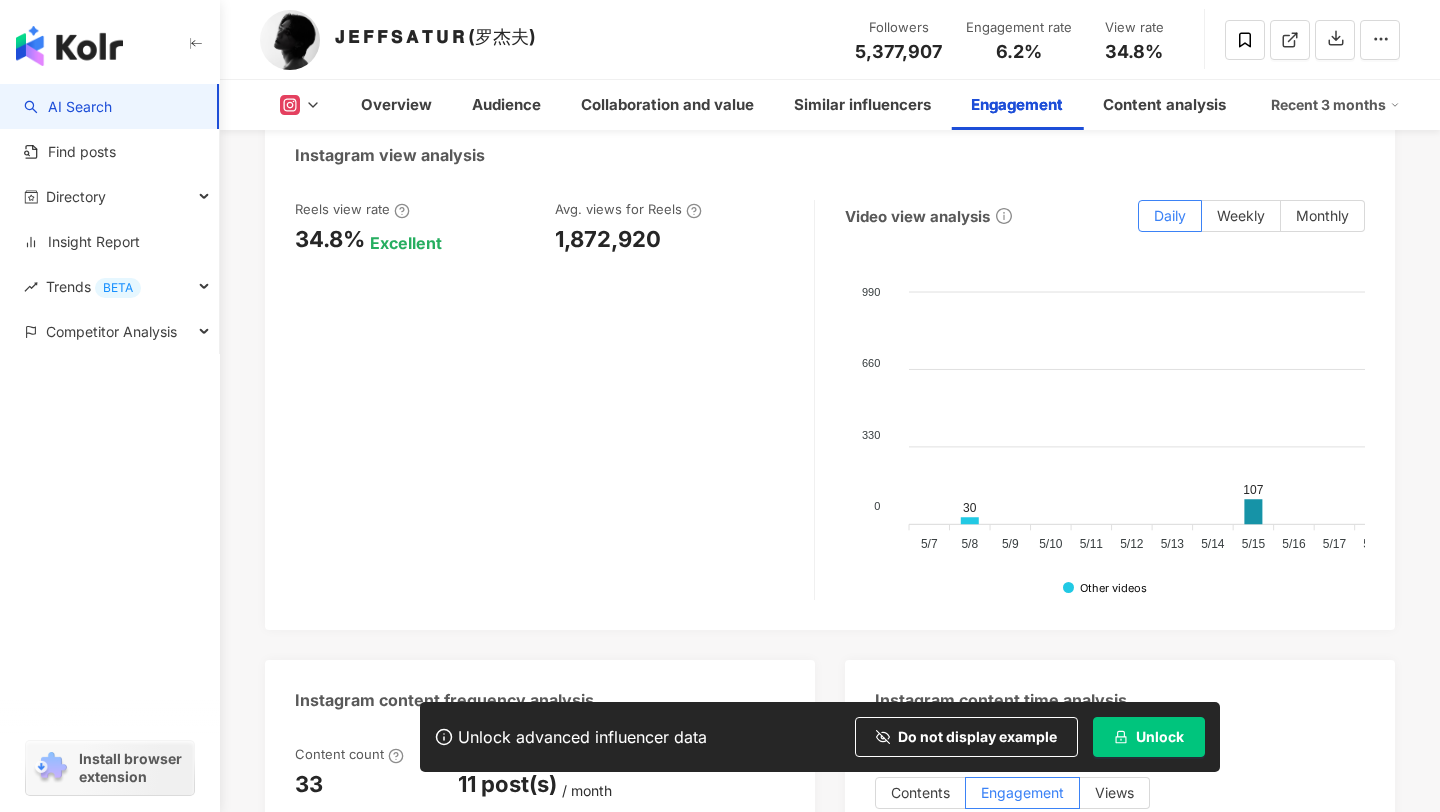 click on "[DATE] [FIRST] is back to college [NUMBER] [NUMBER] Sports" at bounding box center (1241, 2180) 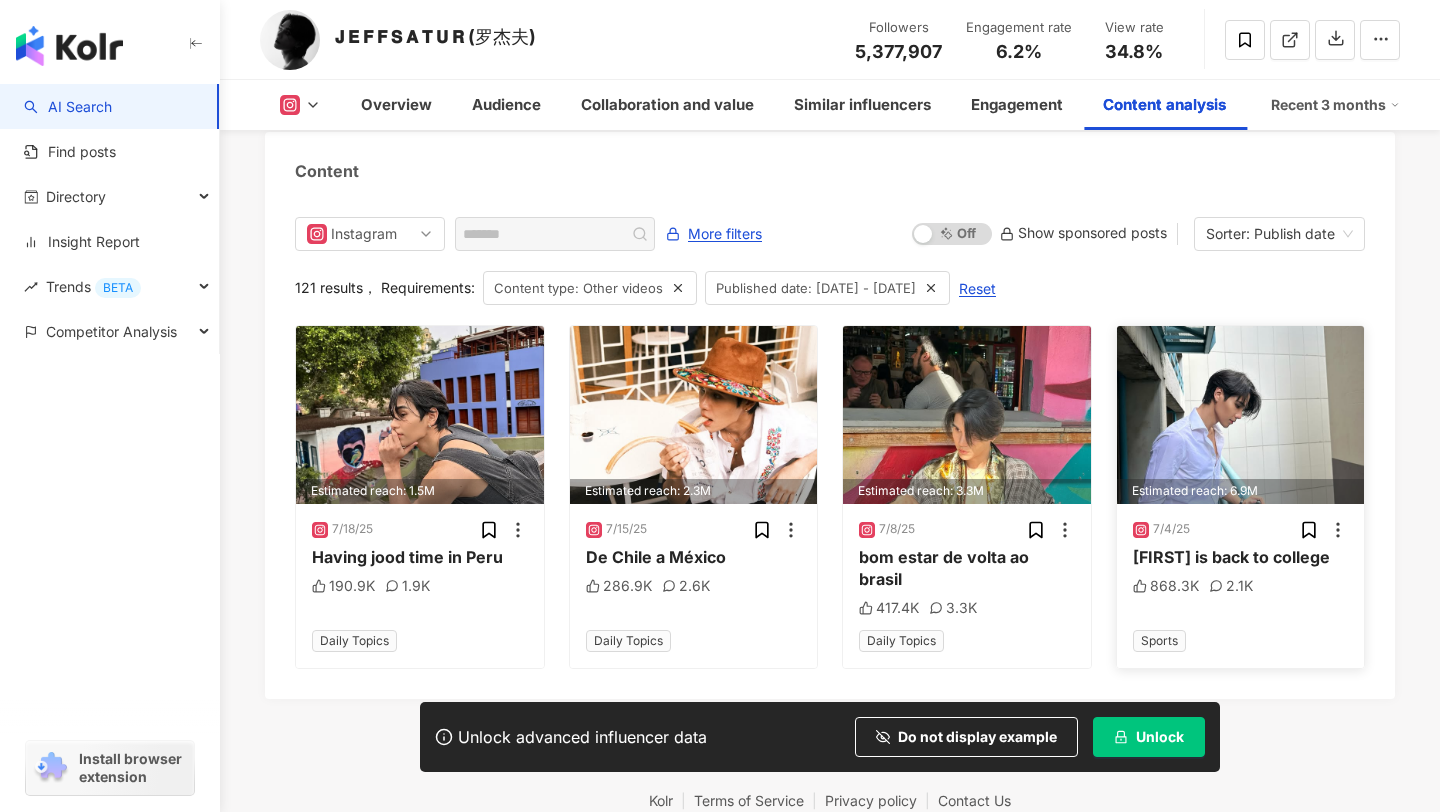 scroll, scrollTop: 6174, scrollLeft: 0, axis: vertical 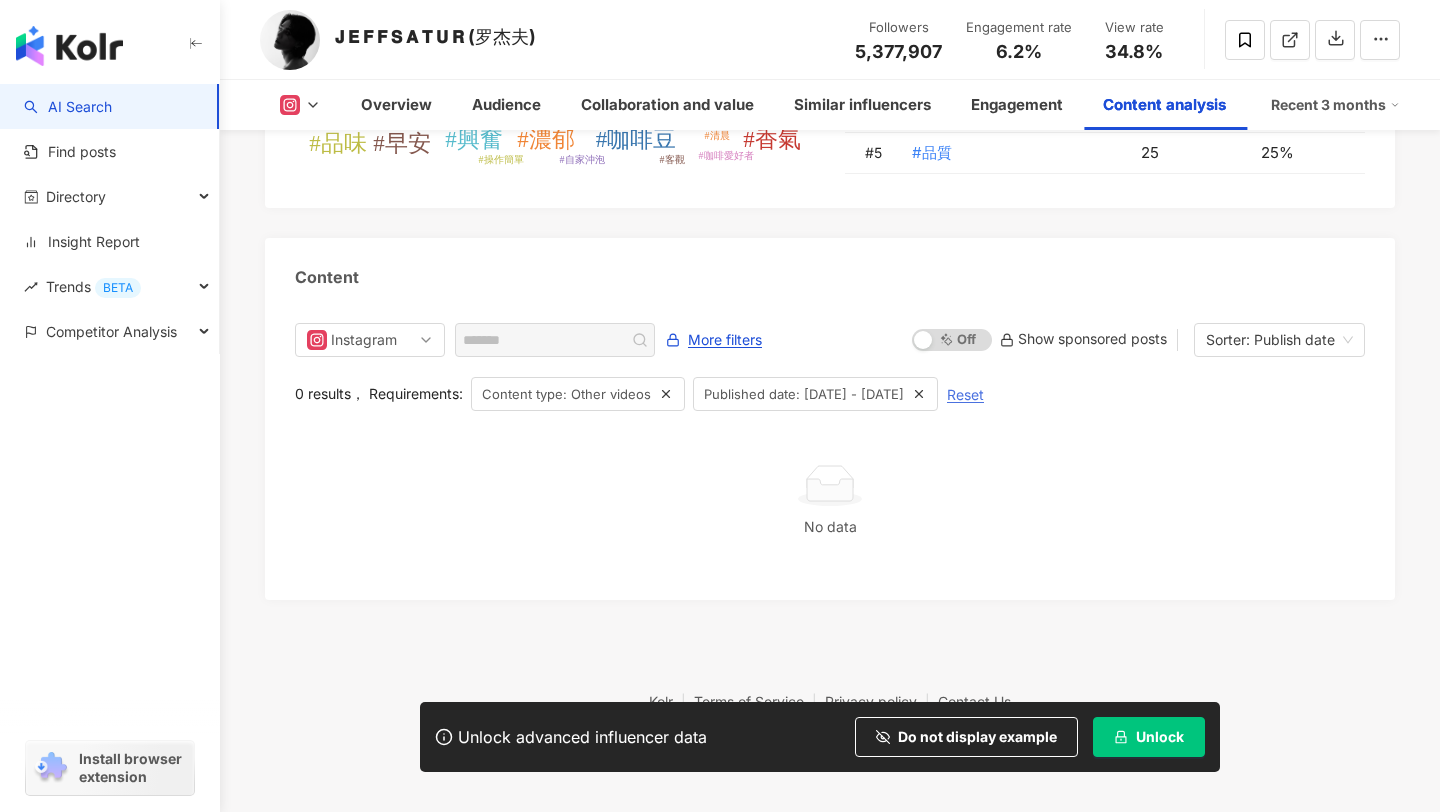 click on "Reset" at bounding box center [965, 395] 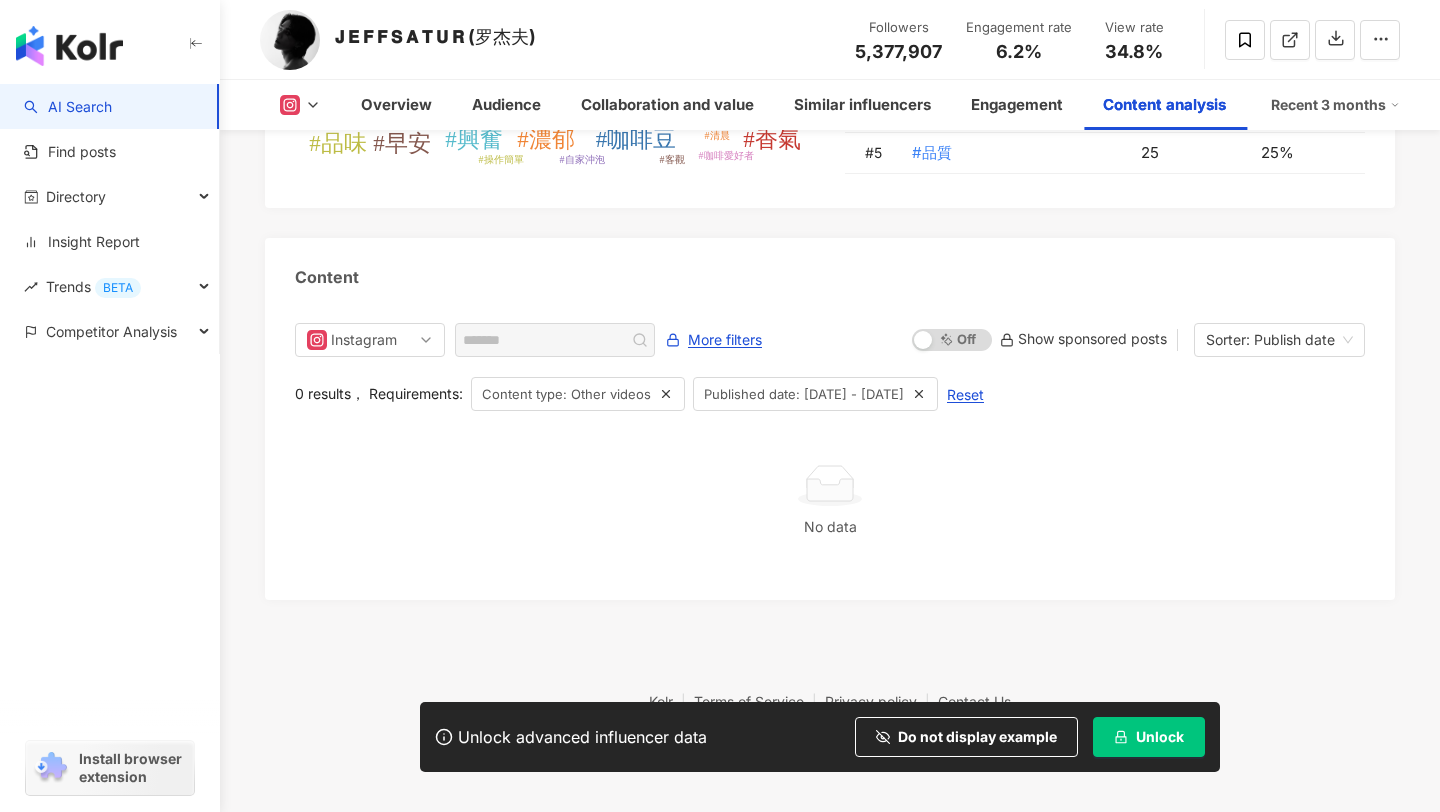 scroll, scrollTop: 6174, scrollLeft: 0, axis: vertical 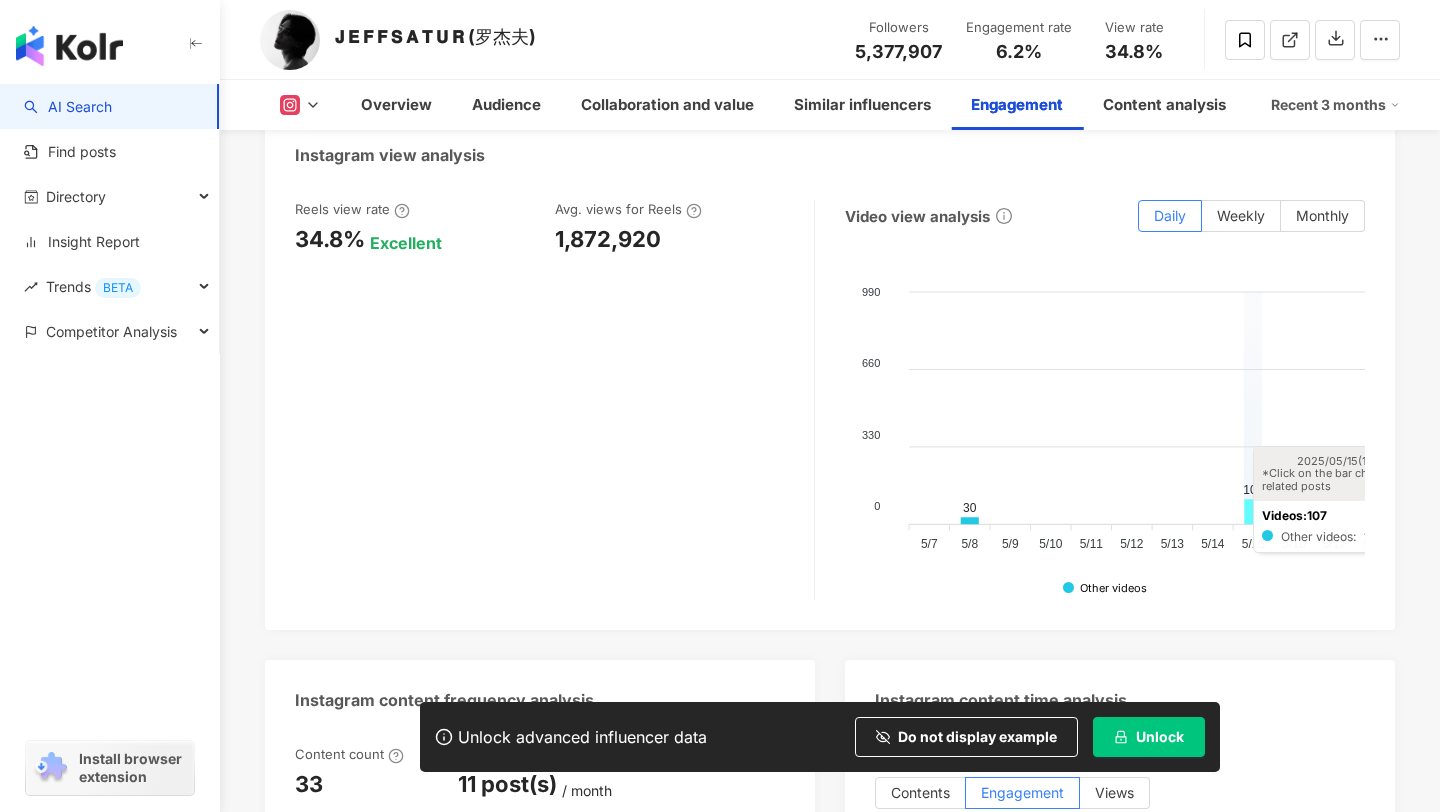 click 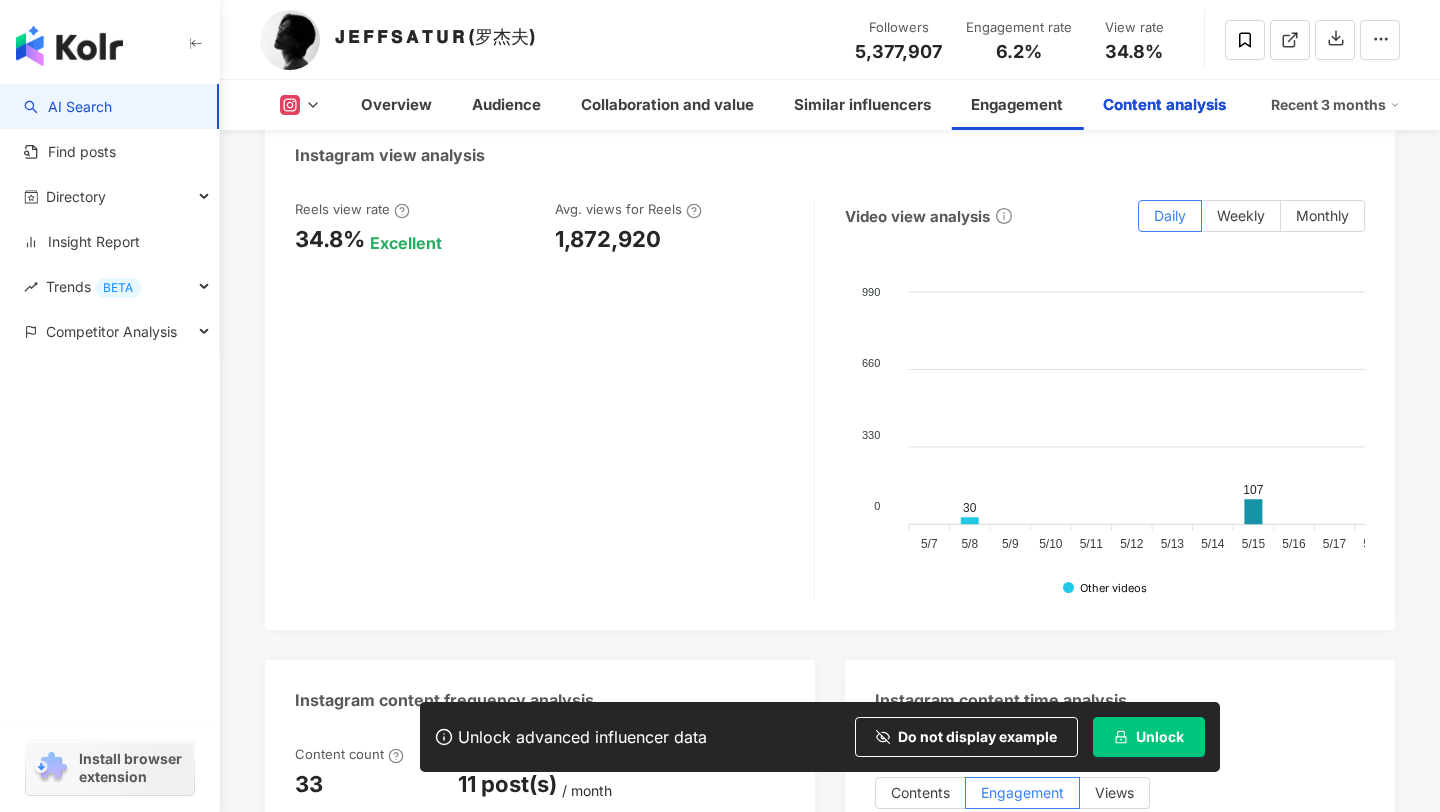 scroll, scrollTop: 6174, scrollLeft: 0, axis: vertical 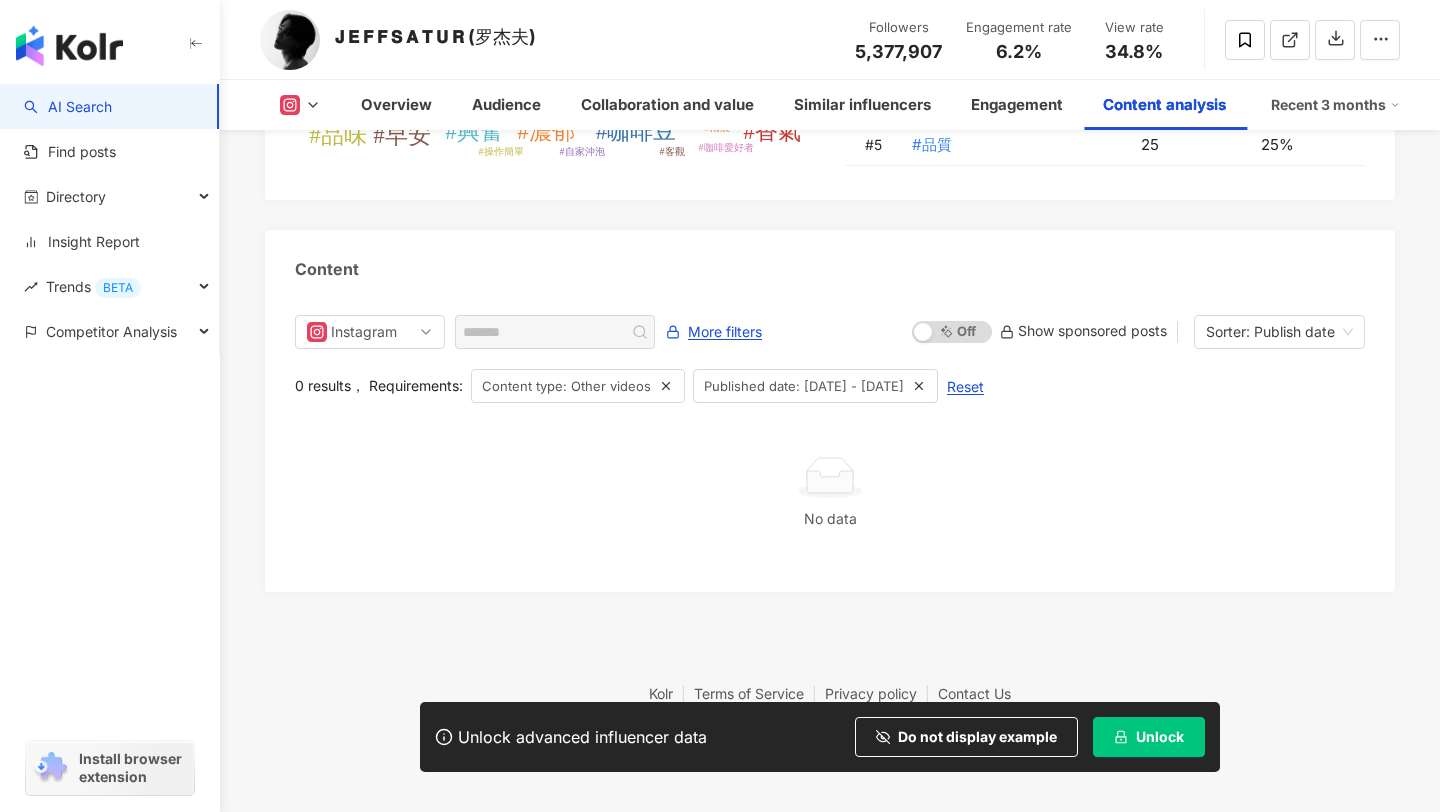 click on "Published date: [DATE] - [DATE]" at bounding box center [804, 386] 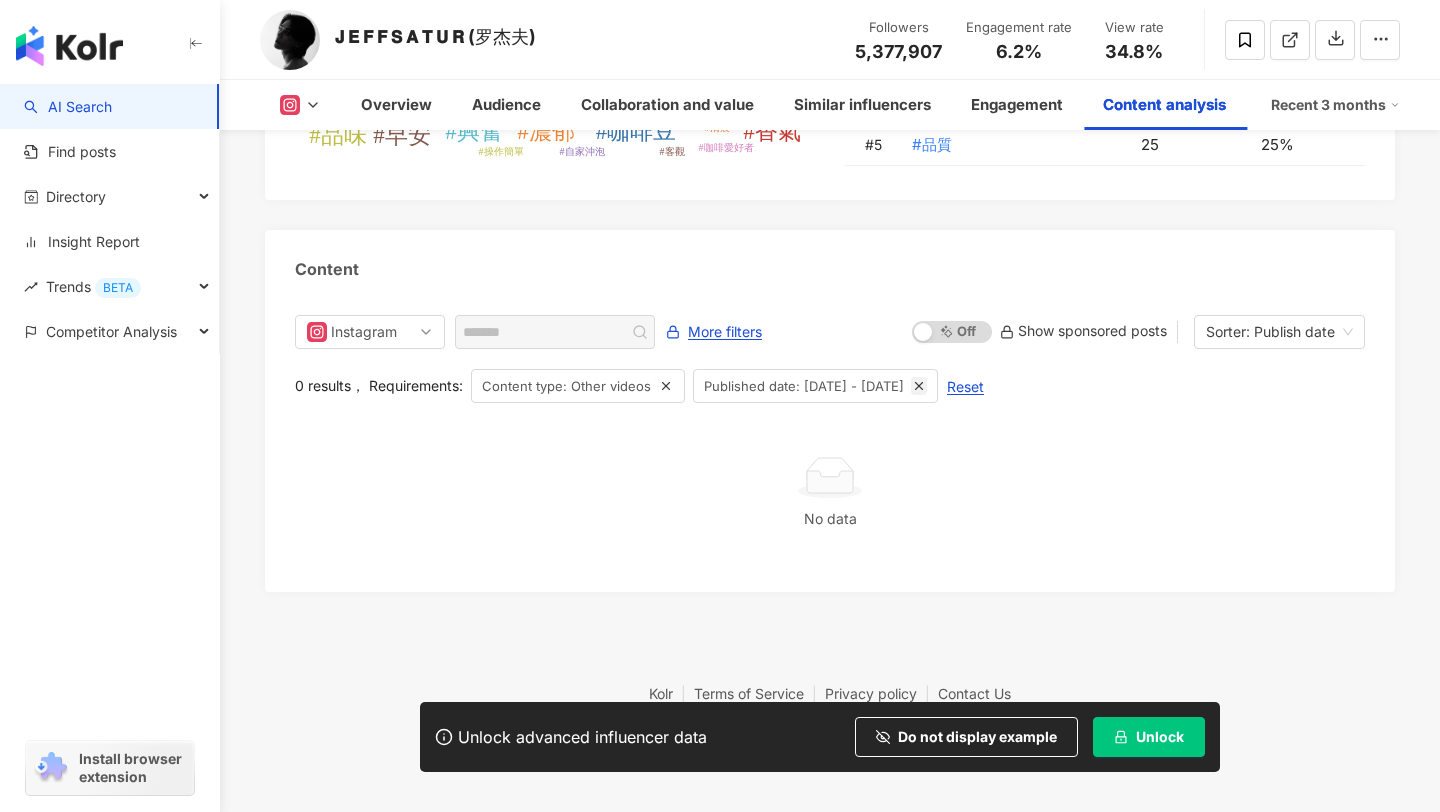 click 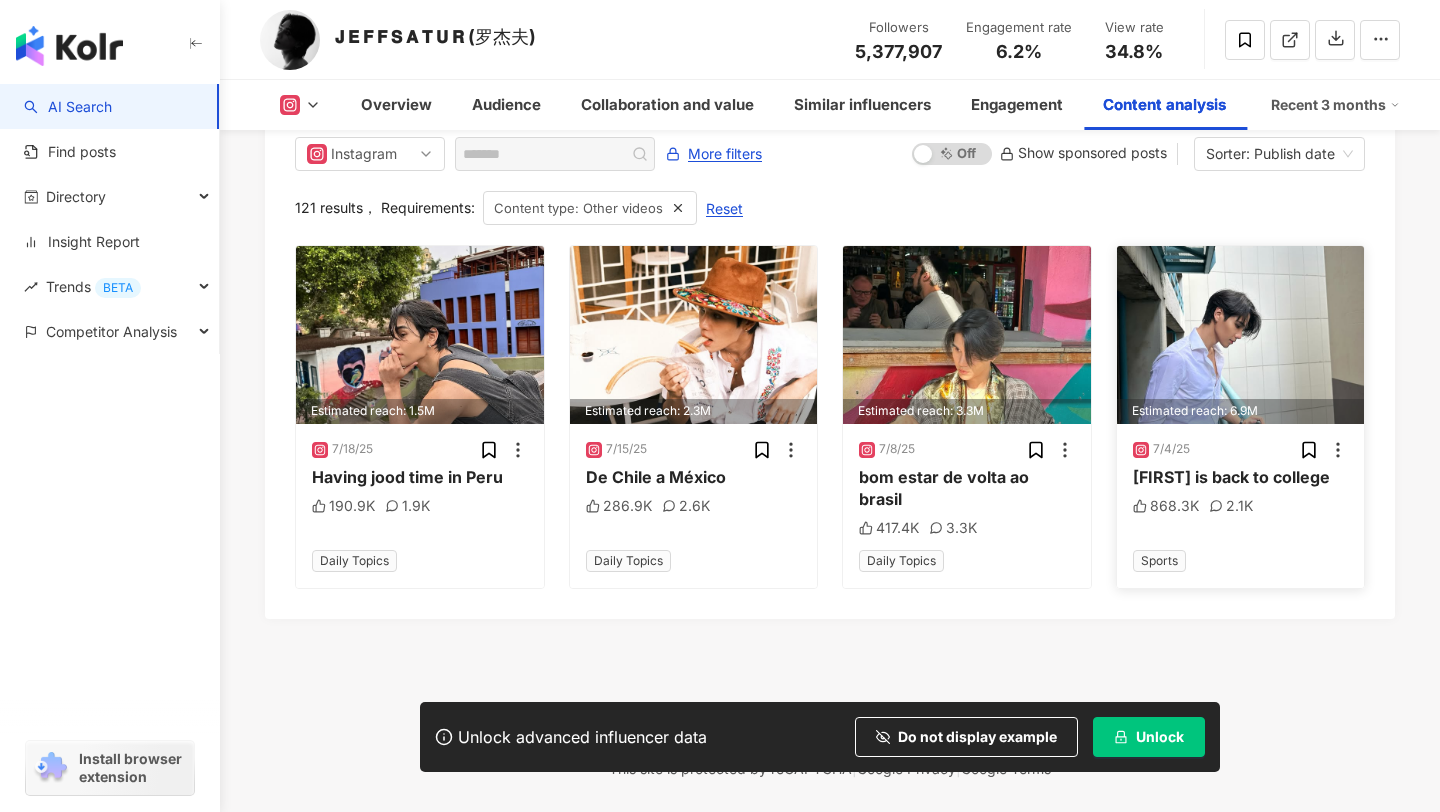 scroll, scrollTop: 6353, scrollLeft: 0, axis: vertical 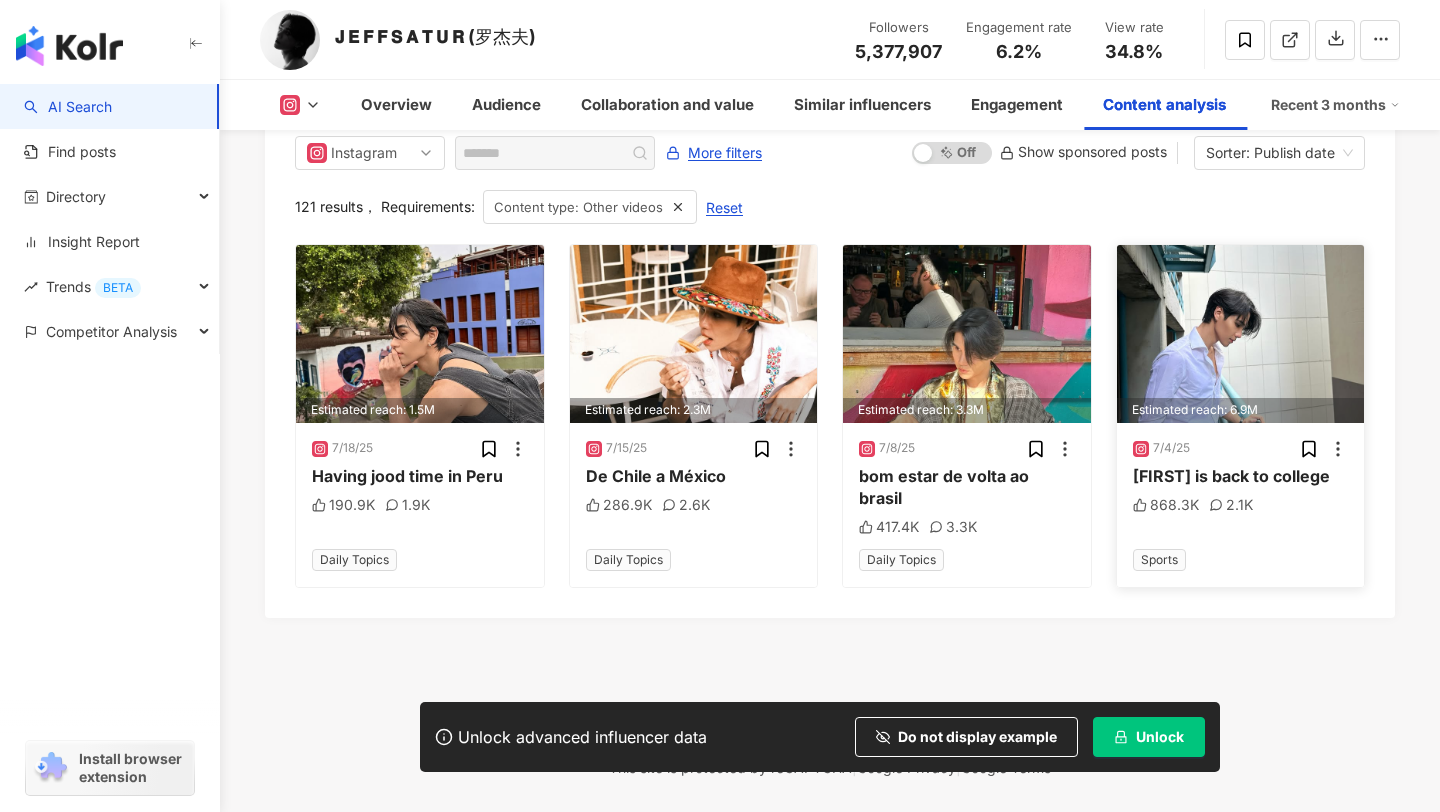 click on "[FIRST] is back to college" at bounding box center [1241, 476] 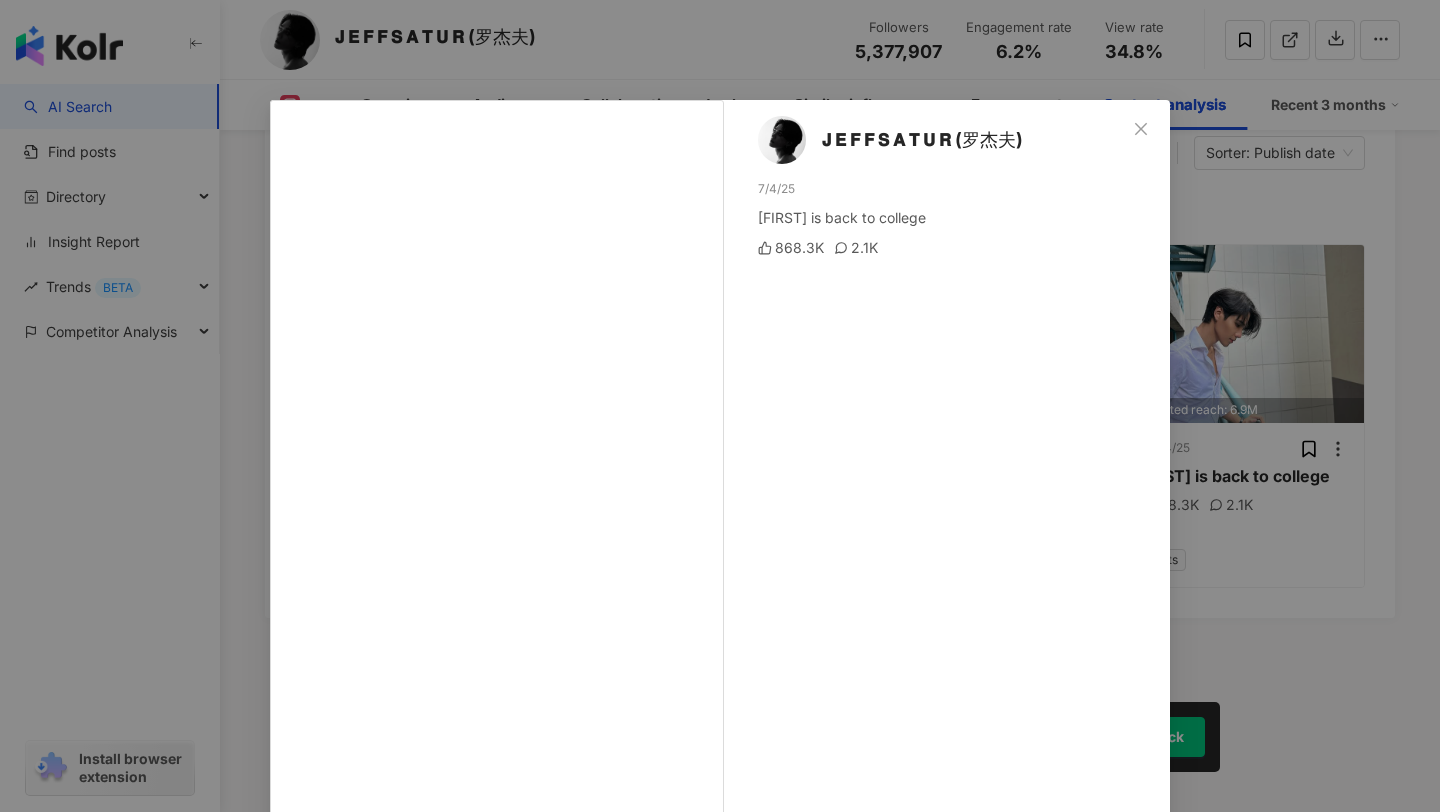 scroll, scrollTop: 123, scrollLeft: 0, axis: vertical 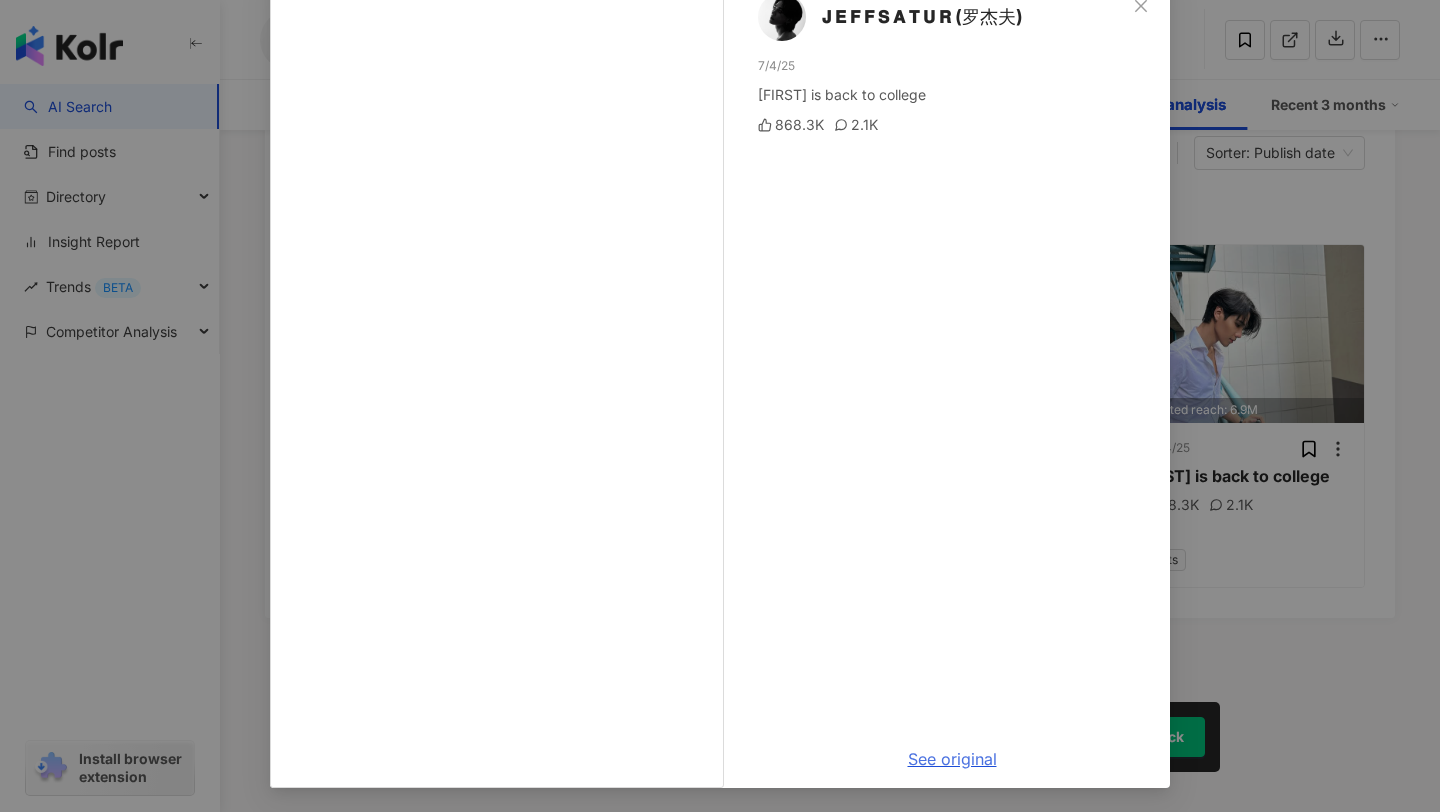 click on "See original" at bounding box center (952, 759) 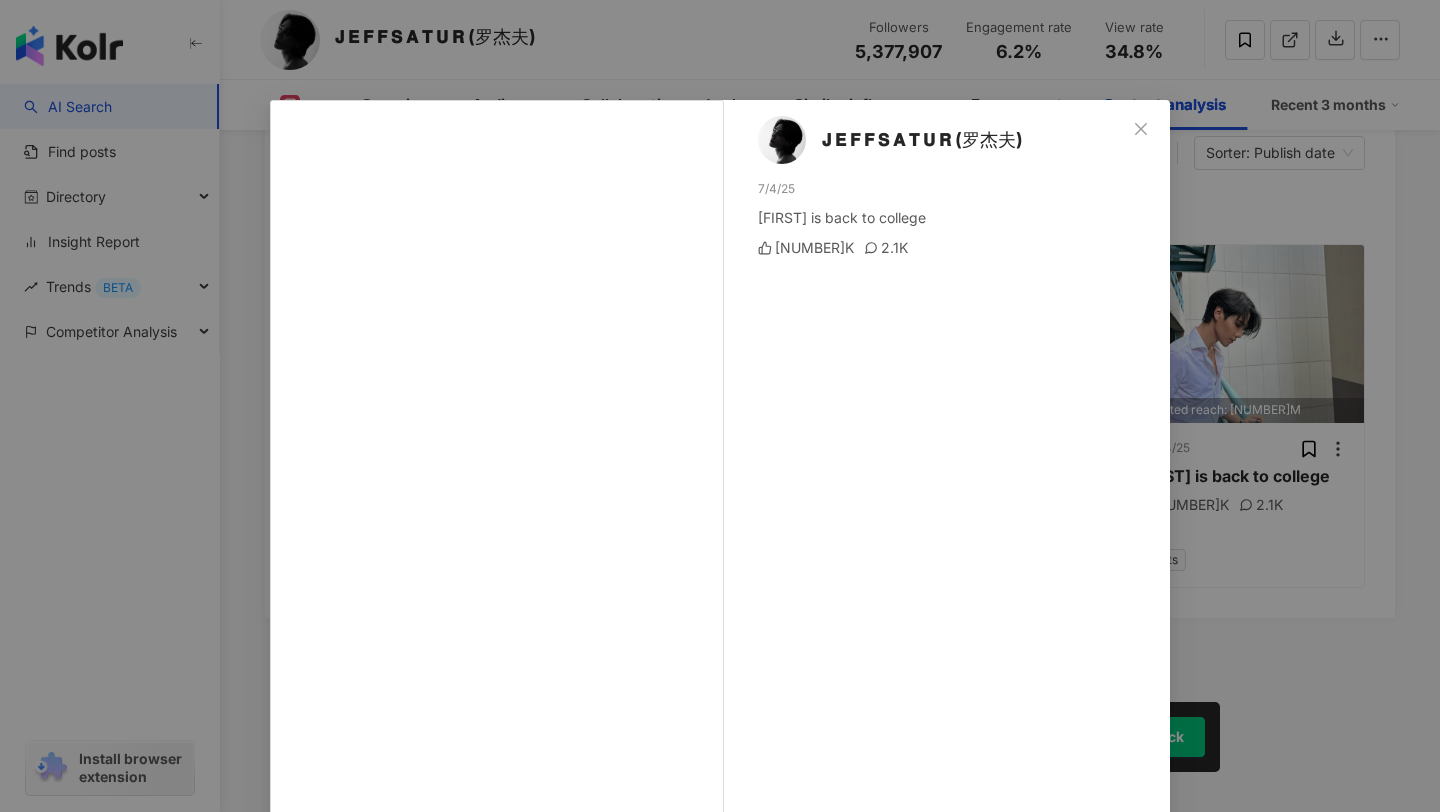 scroll, scrollTop: 0, scrollLeft: 0, axis: both 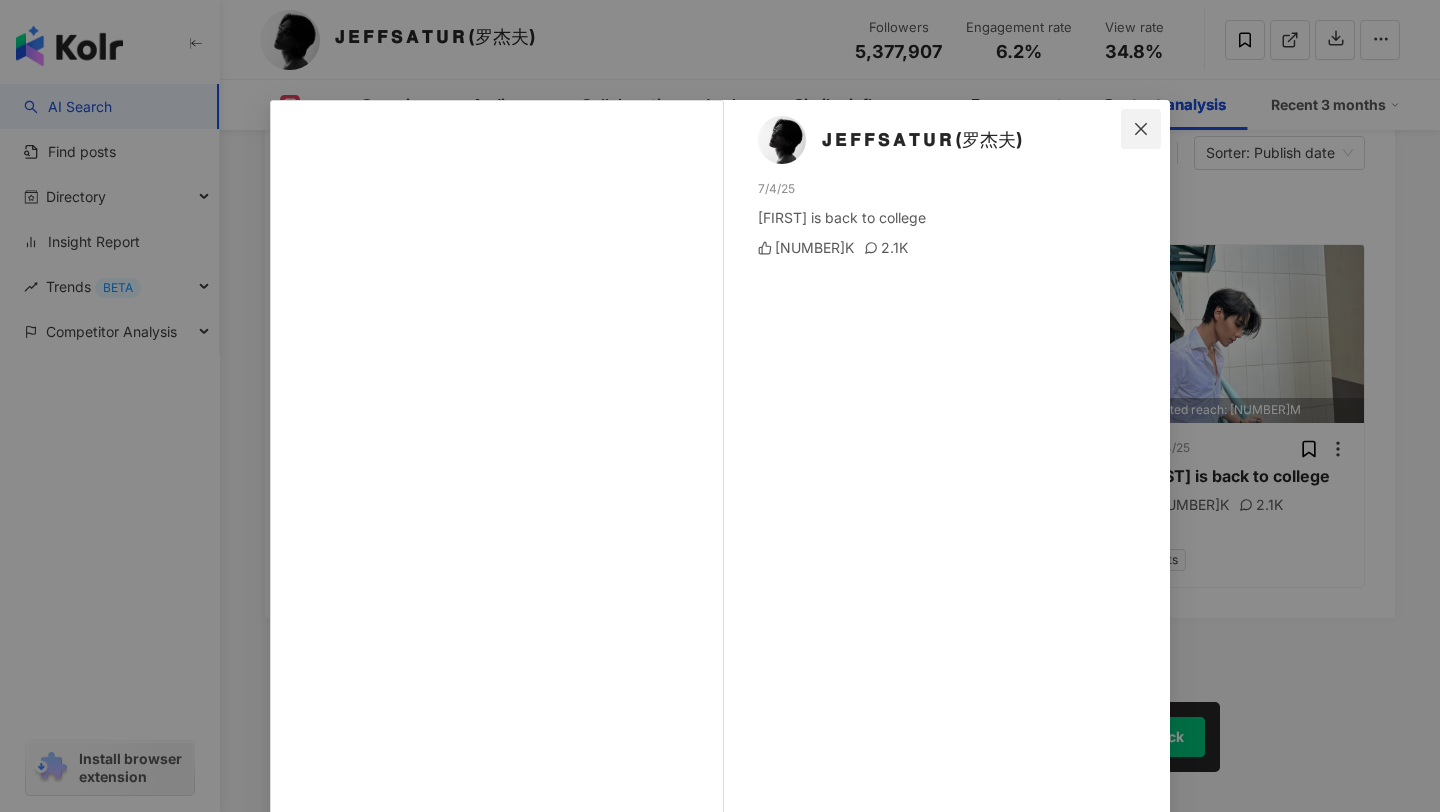 click 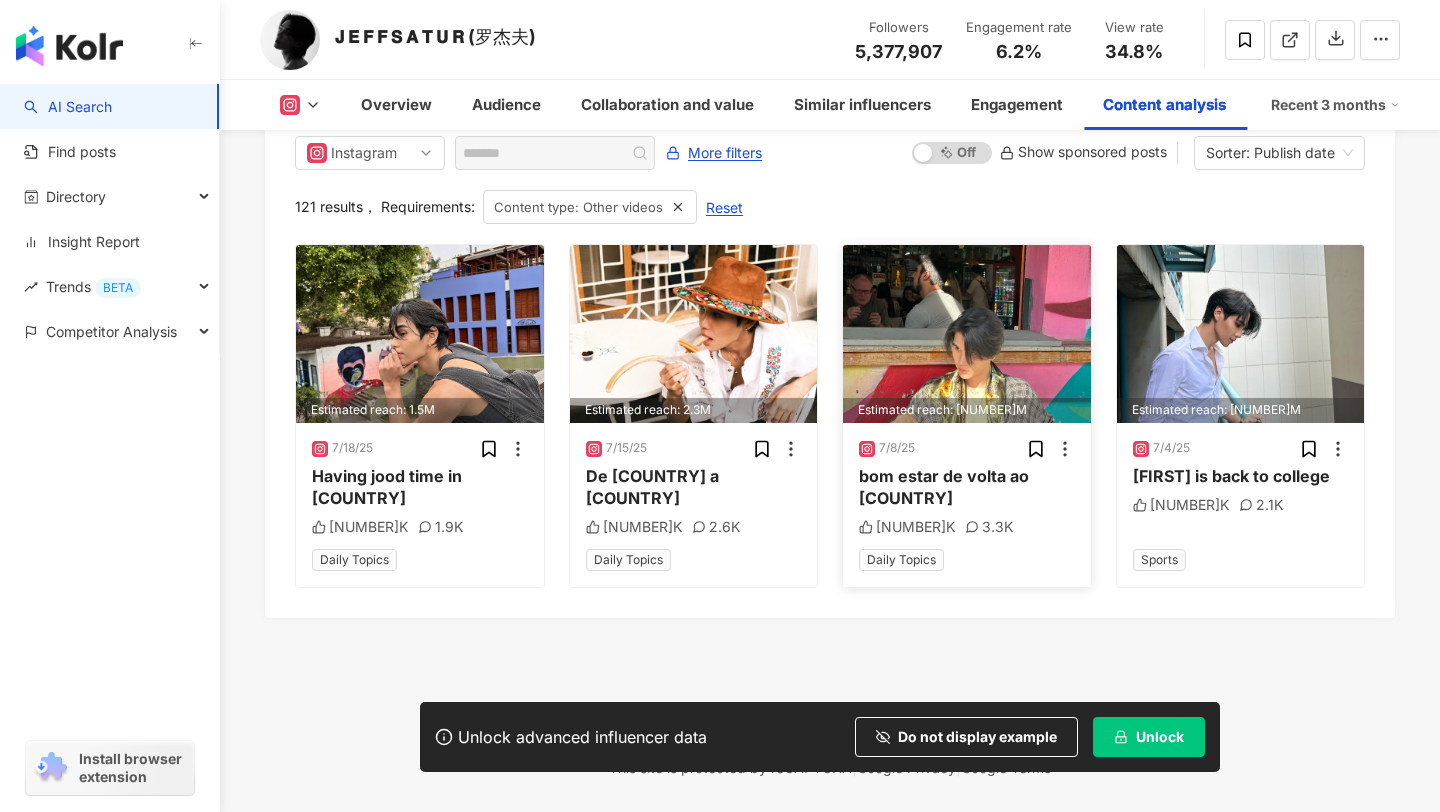 click on "bom estar de volta ao brasil" at bounding box center (967, 487) 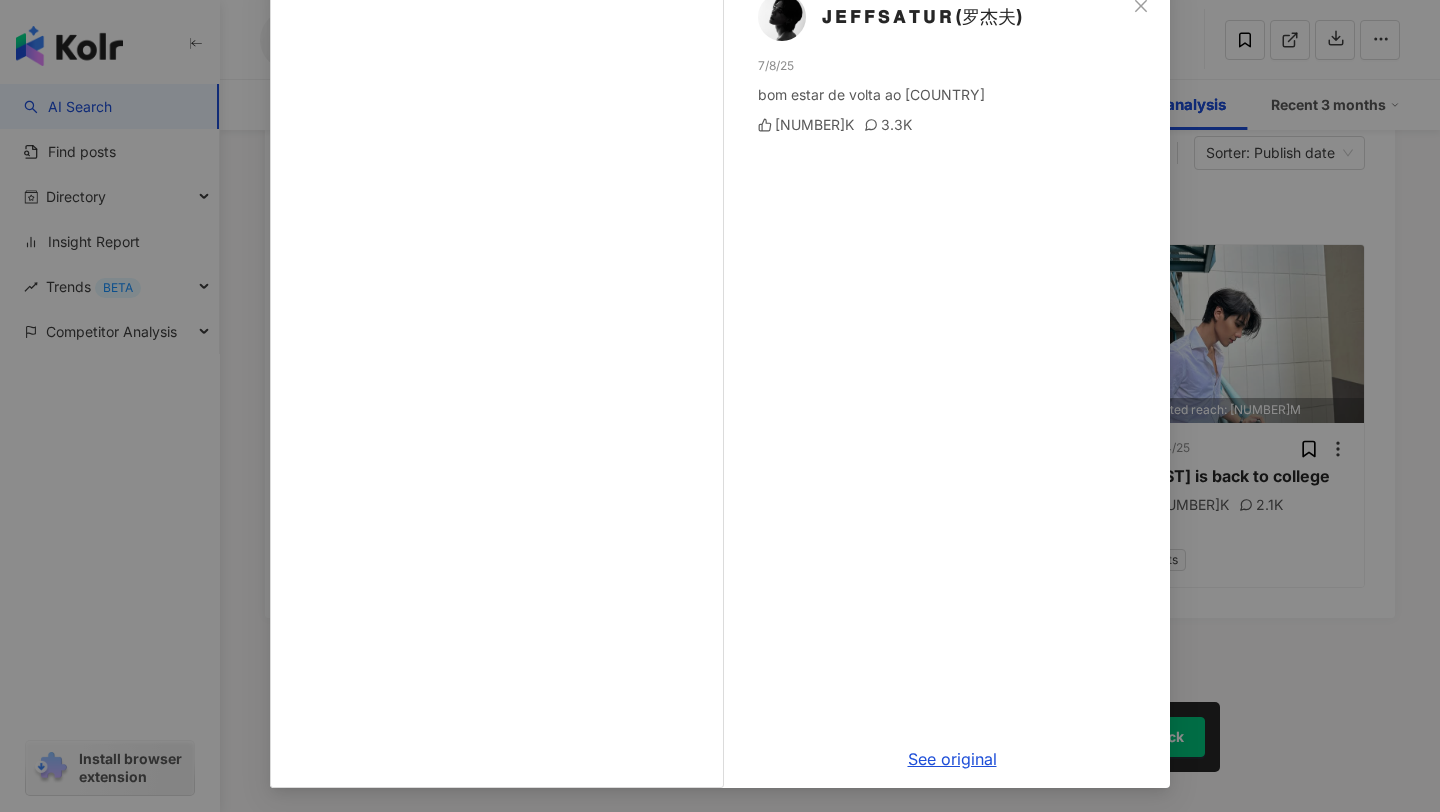 scroll, scrollTop: 0, scrollLeft: 0, axis: both 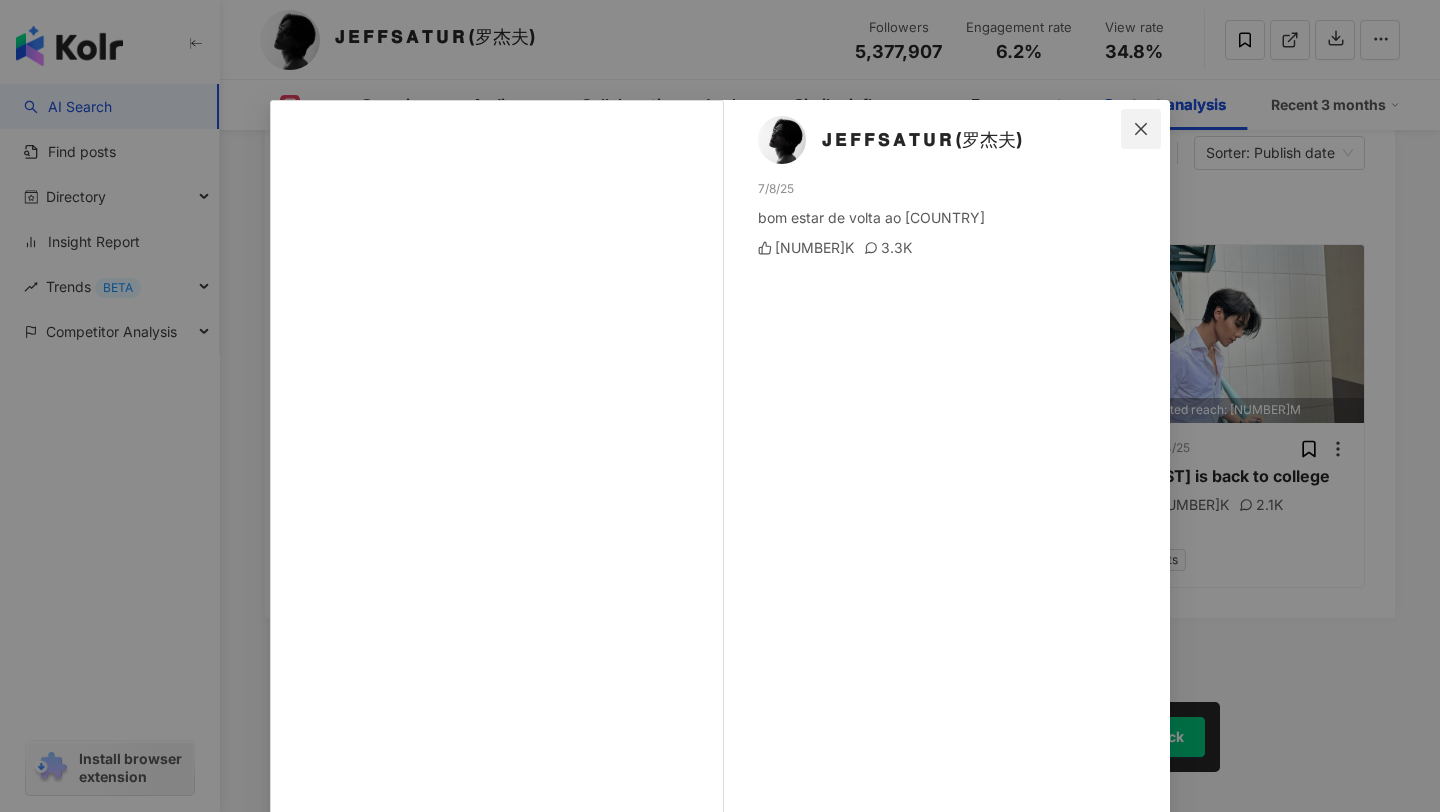 click 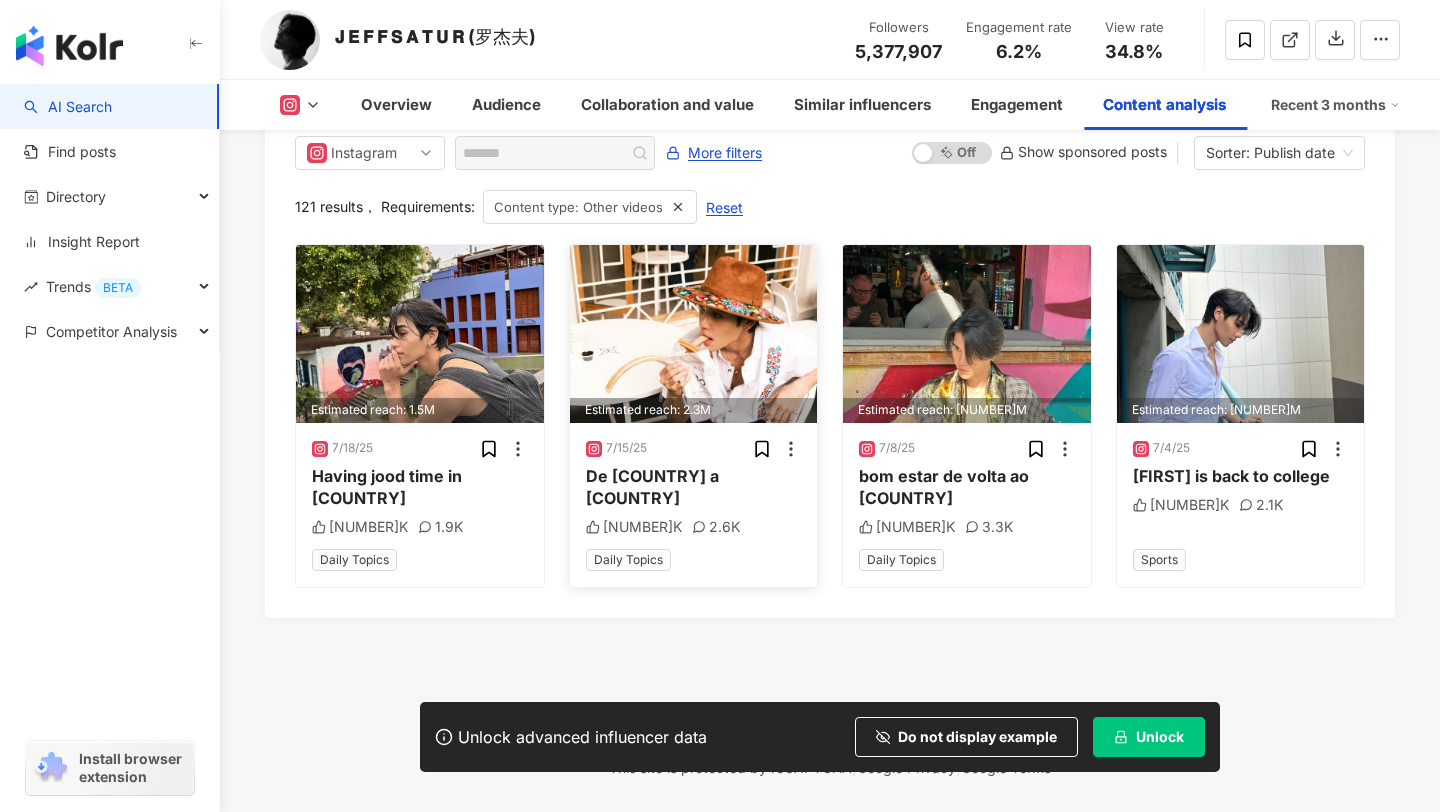 click at bounding box center (694, 334) 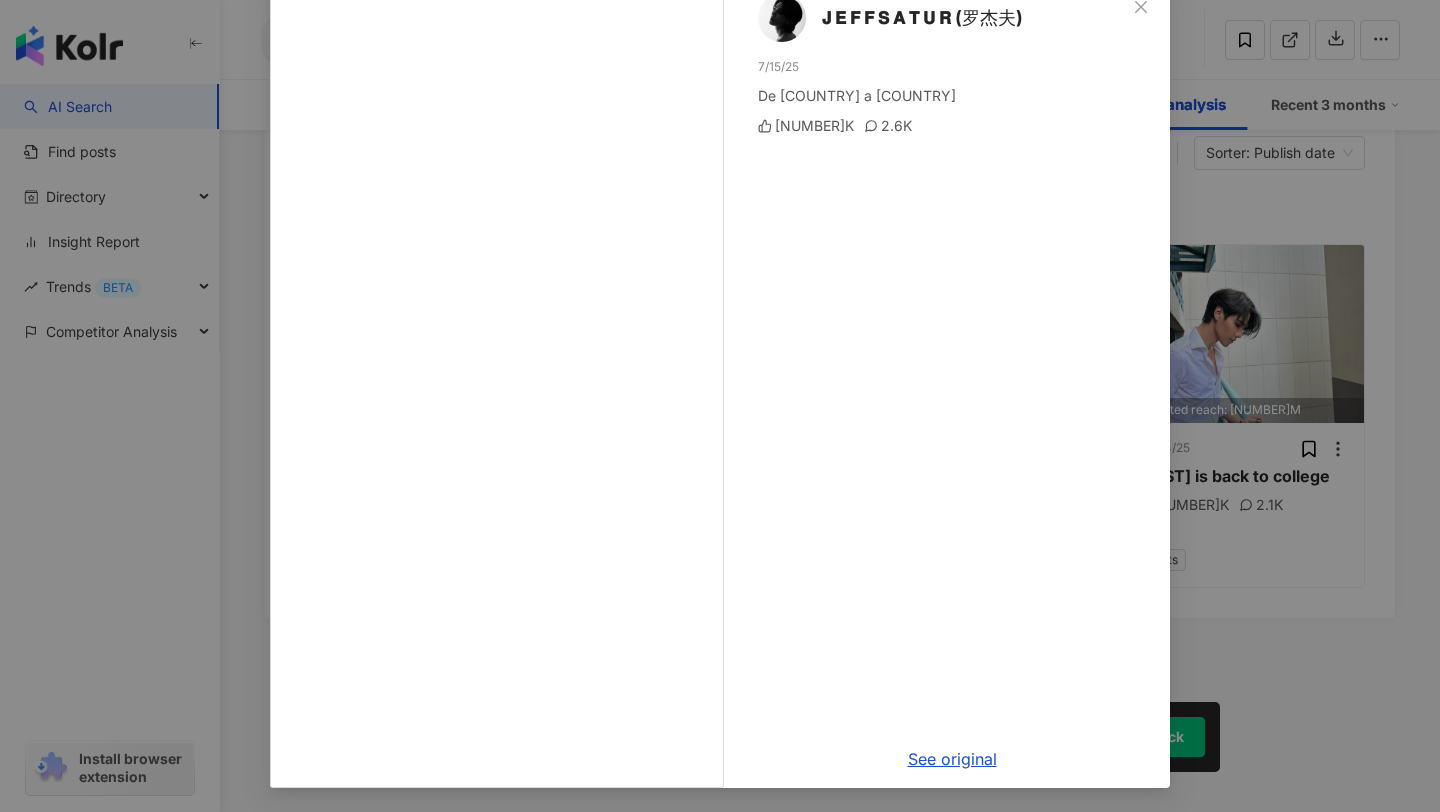 scroll, scrollTop: 0, scrollLeft: 0, axis: both 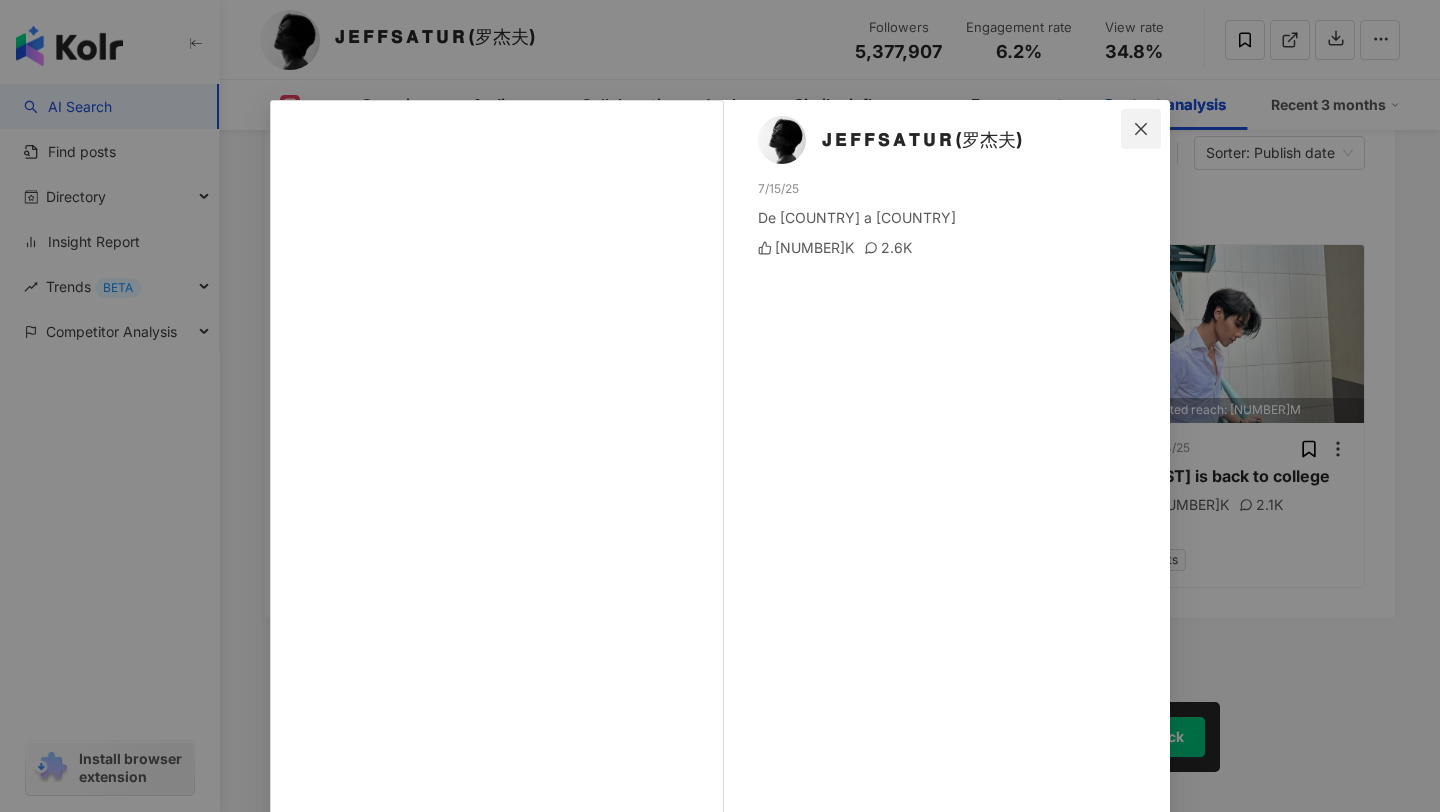 click 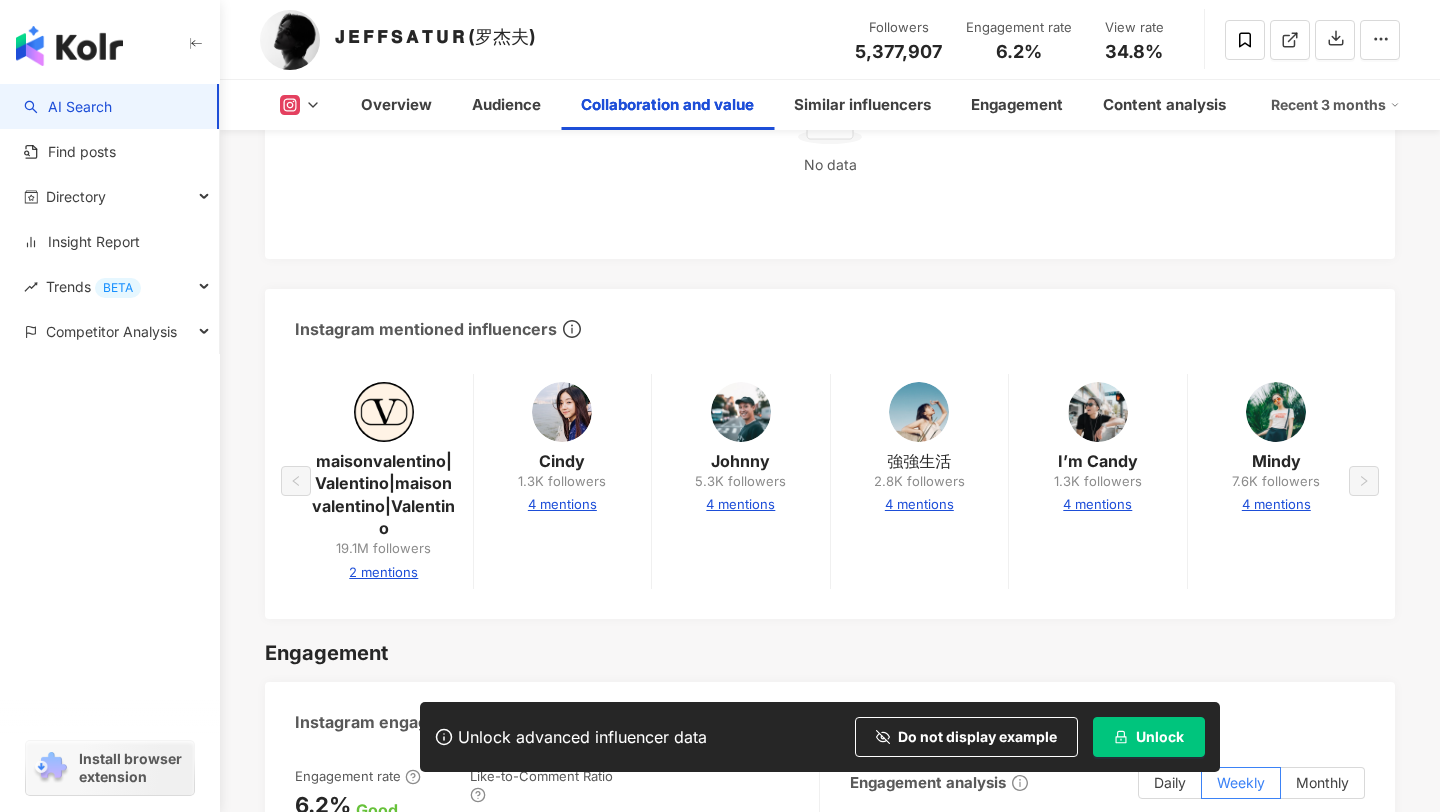 scroll, scrollTop: 3233, scrollLeft: 0, axis: vertical 